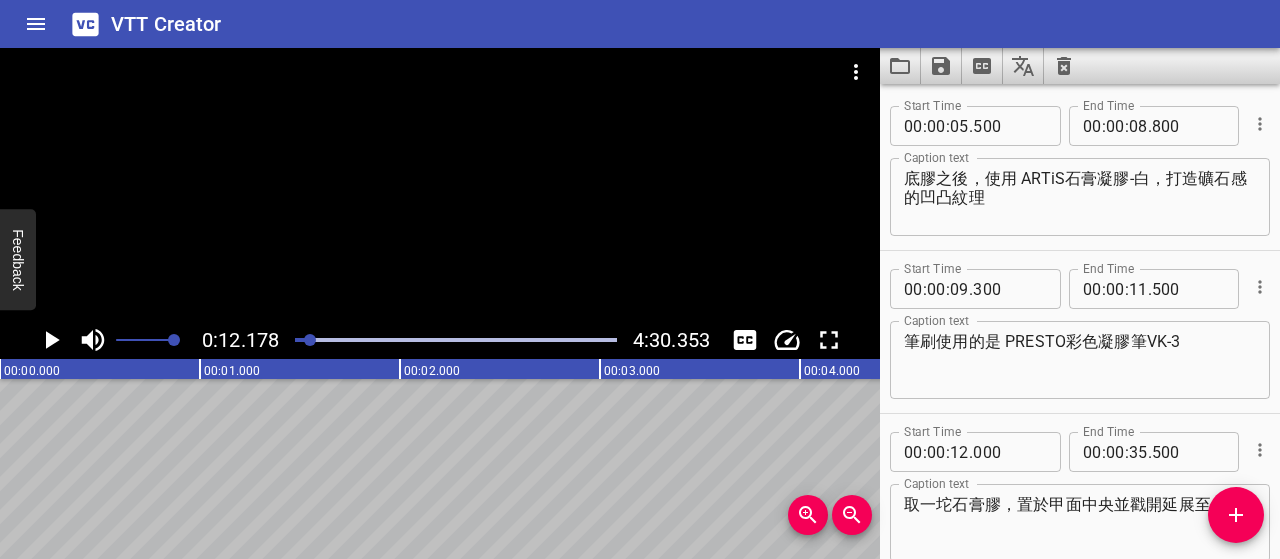 scroll, scrollTop: 0, scrollLeft: 0, axis: both 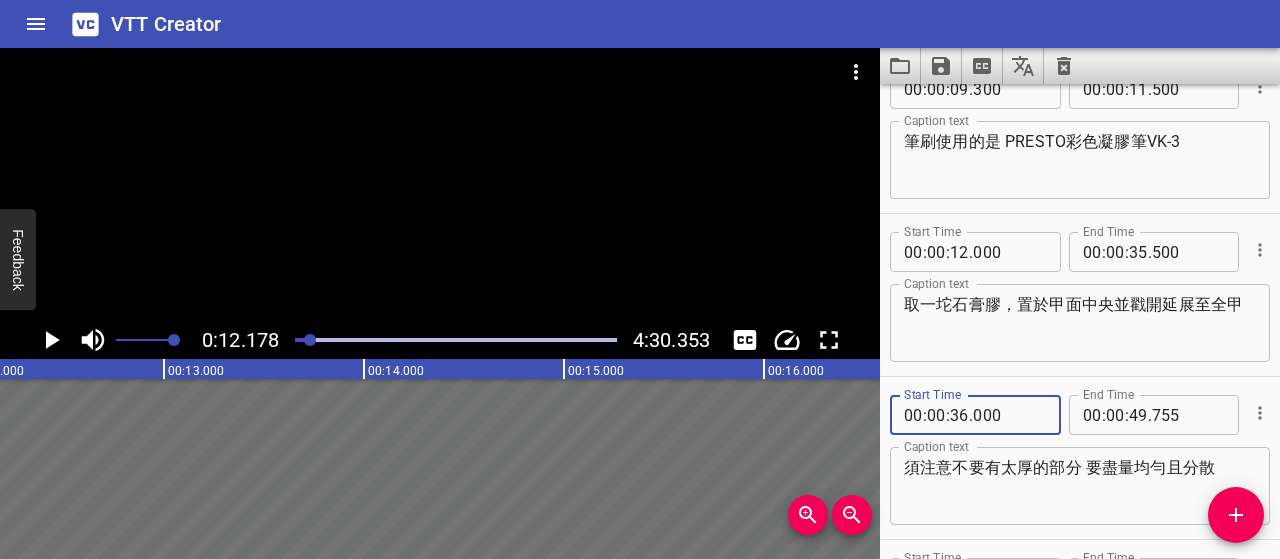type on "000" 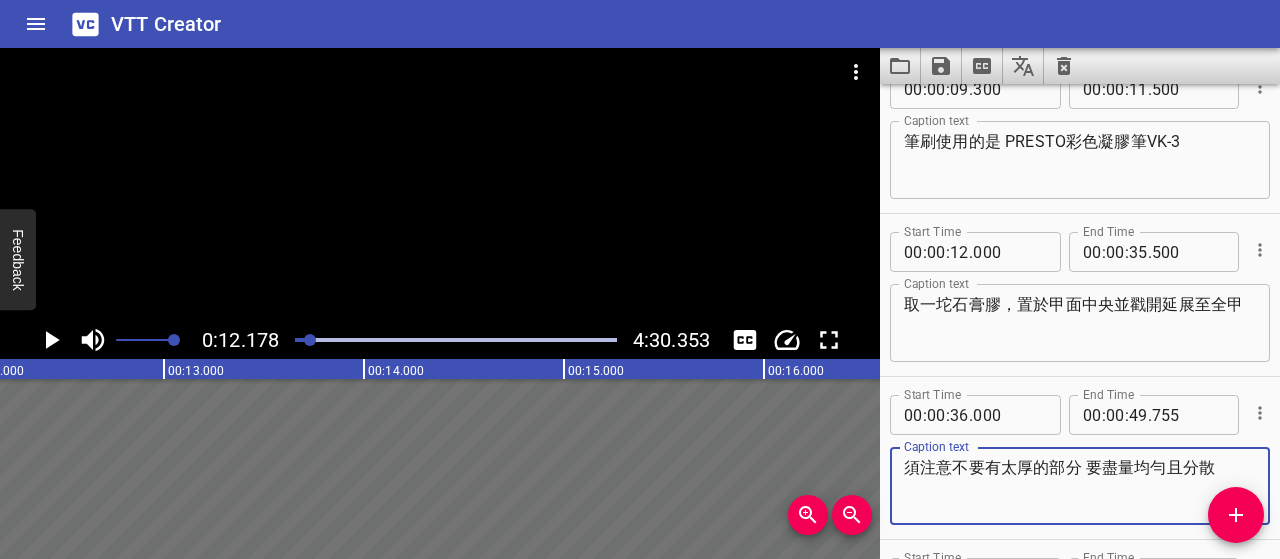drag, startPoint x: 1223, startPoint y: 461, endPoint x: 919, endPoint y: 465, distance: 304.0263 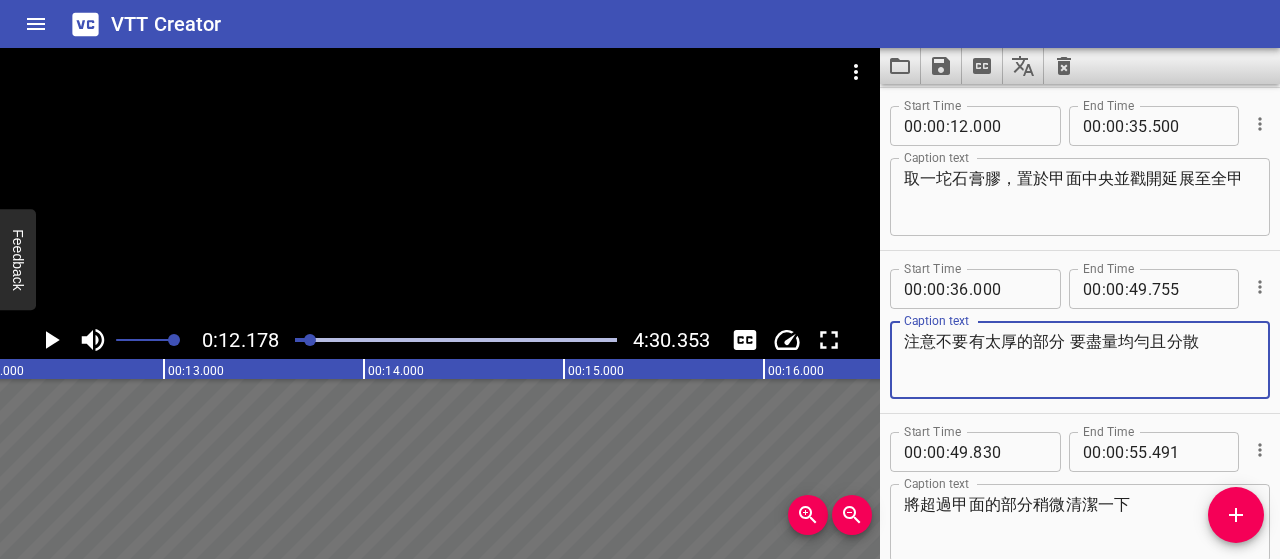 scroll, scrollTop: 400, scrollLeft: 0, axis: vertical 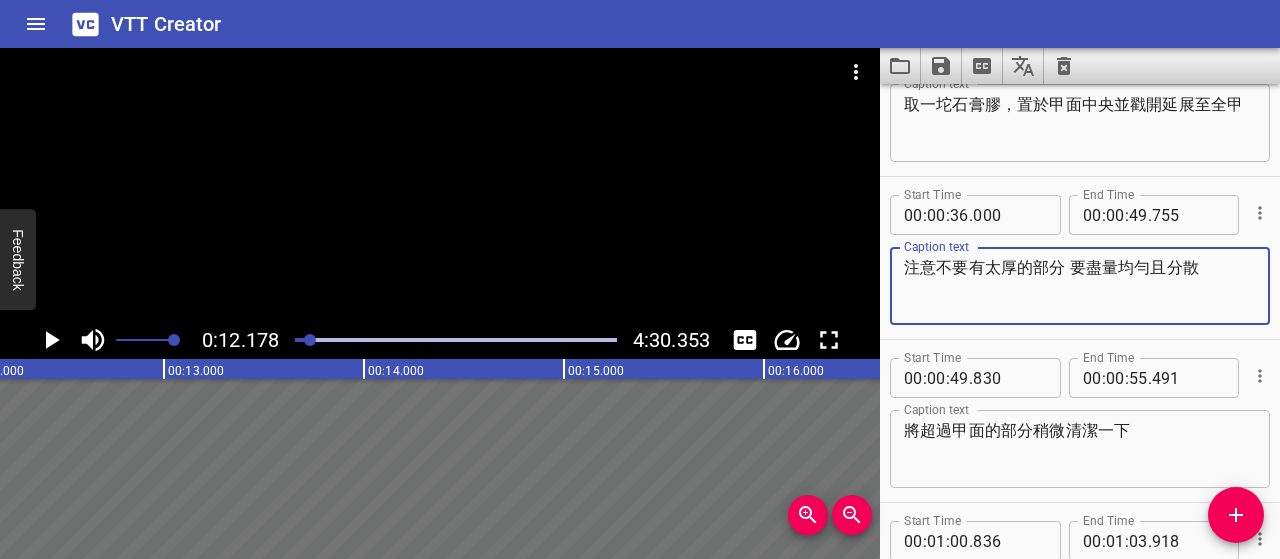 click on "注意不要有太厚的部分 要盡量均勻且分散" at bounding box center (1080, 286) 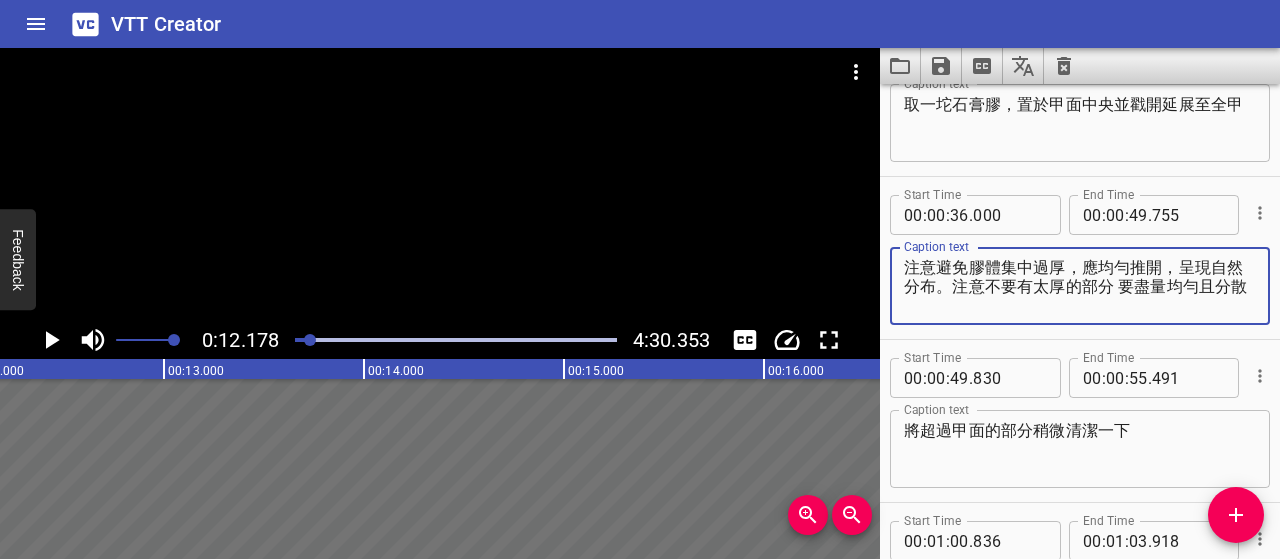 type on "注意避免膠體集中過厚，應均勻推開，呈現自然分布。注意不要有太厚的部分 要盡量均勻且分散" 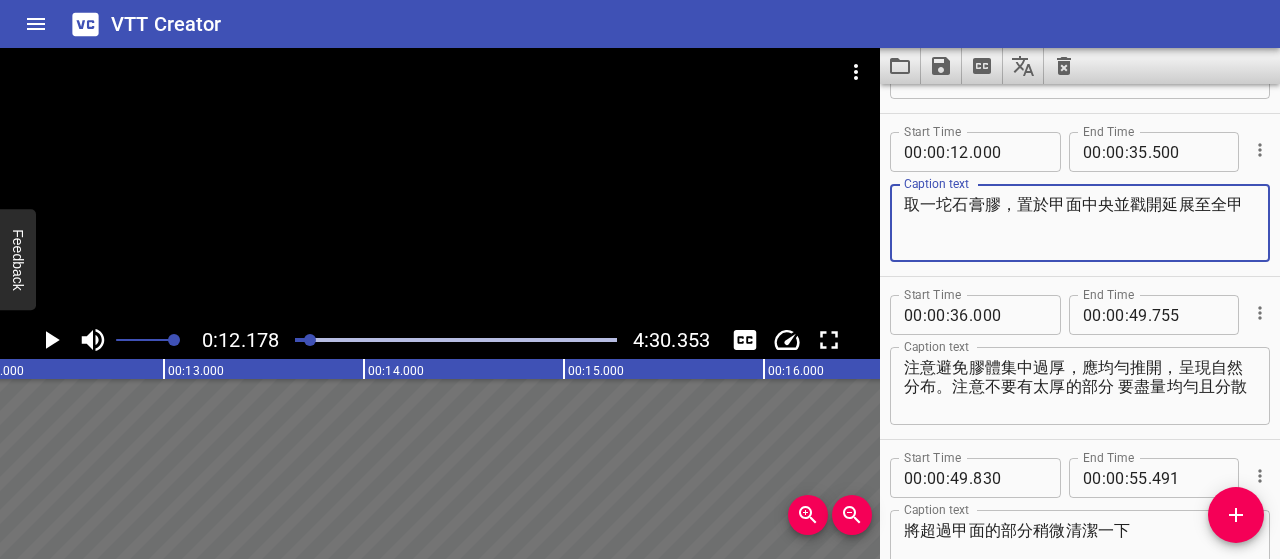 click on "取一坨石膏膠，置於甲面中央並戳開延展至全甲" at bounding box center (1080, 223) 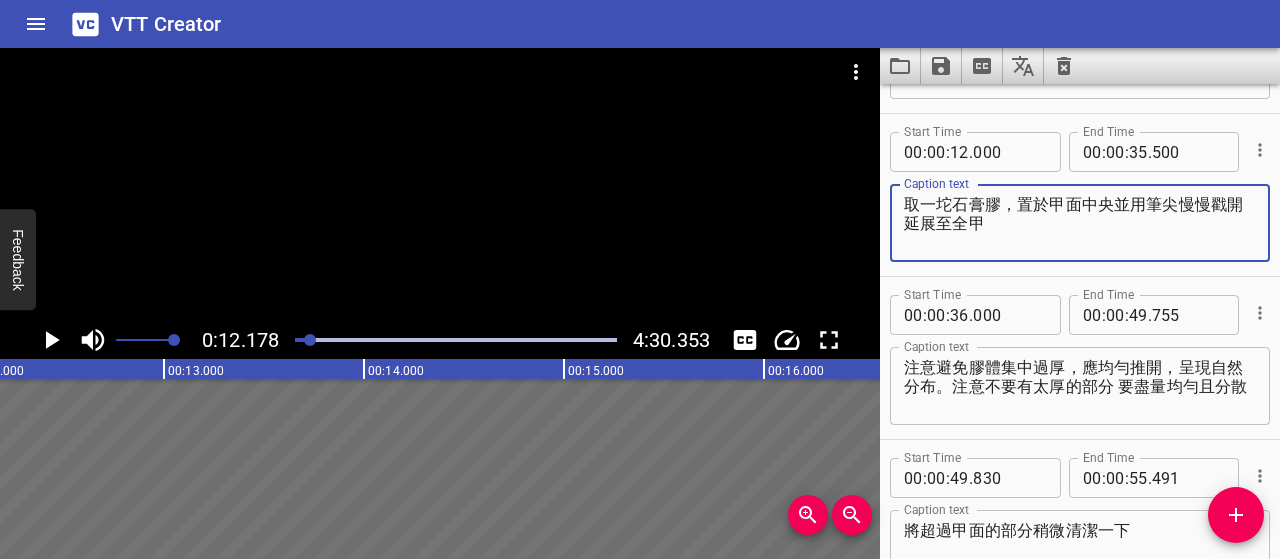 click on "取一坨石膏膠，置於甲面中央並用筆尖慢慢戳開延展至全甲" at bounding box center [1080, 223] 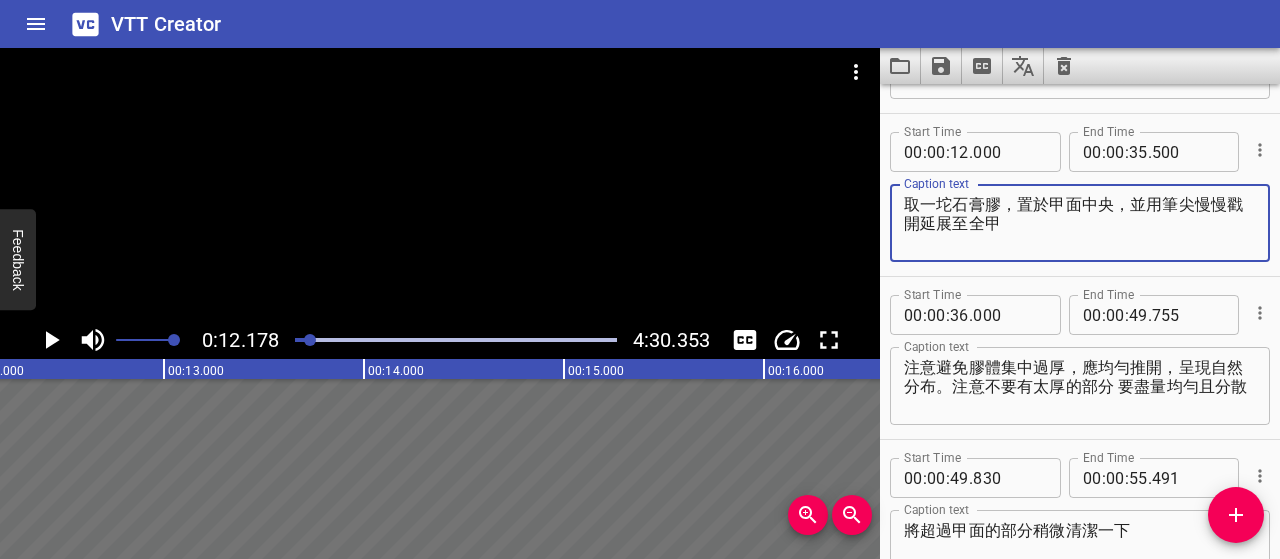 click on "取一坨石膏膠，置於甲面中央，並用筆尖慢慢戳開延展至全甲" at bounding box center [1080, 223] 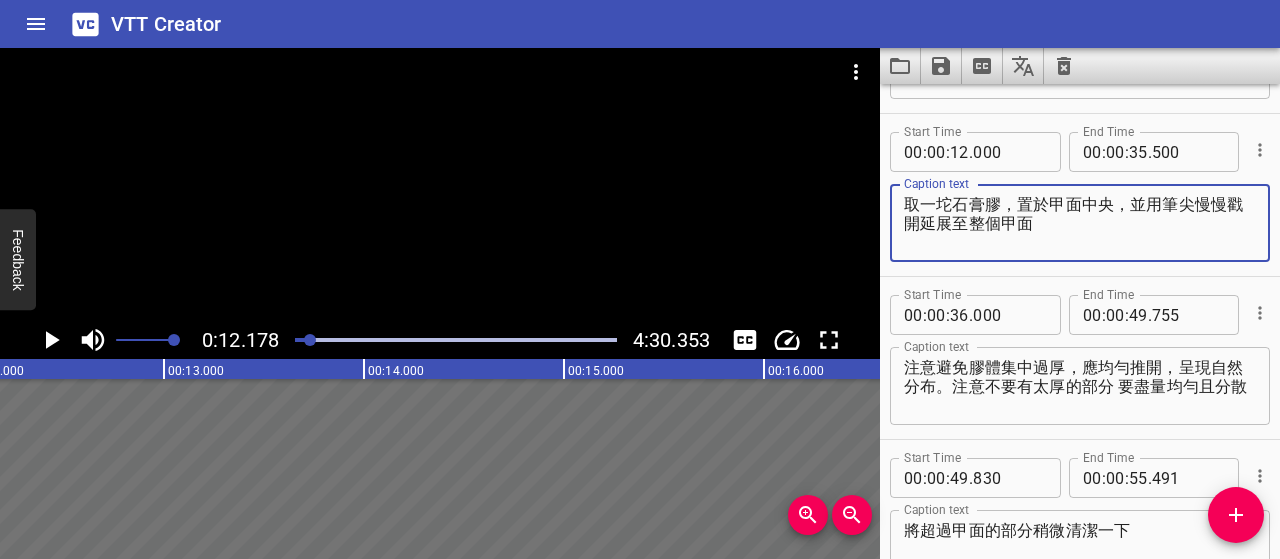type on "取一坨石膏膠，置於甲面中央，並用筆尖慢慢戳開延展至整個甲面" 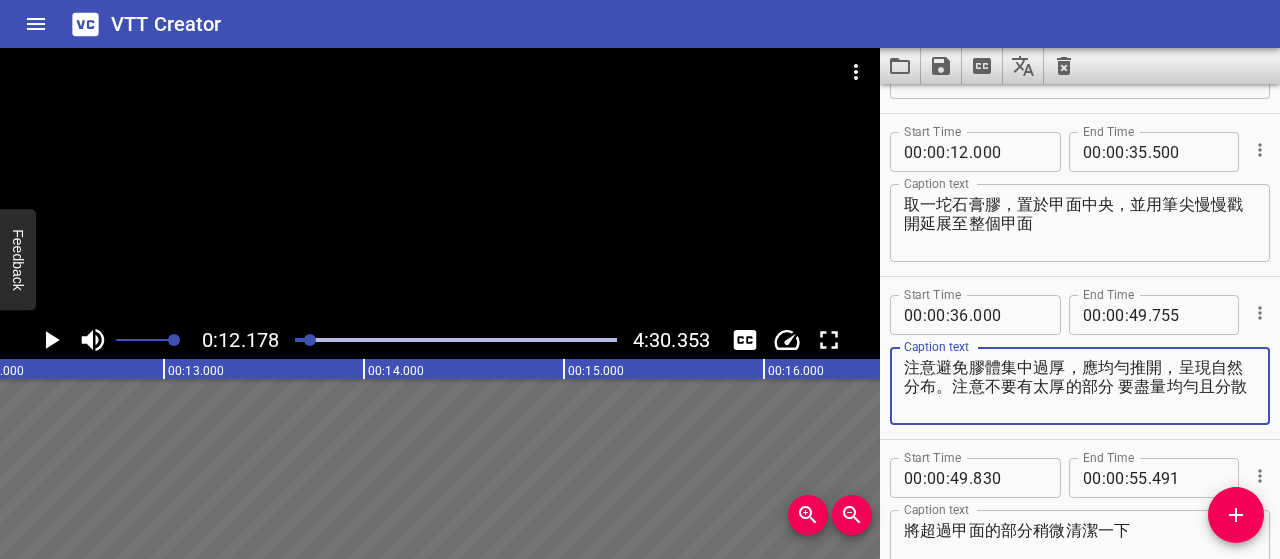 click on "注意避免膠體集中過厚，應均勻推開，呈現自然分布。注意不要有太厚的部分 要盡量均勻且分散" at bounding box center (1080, 386) 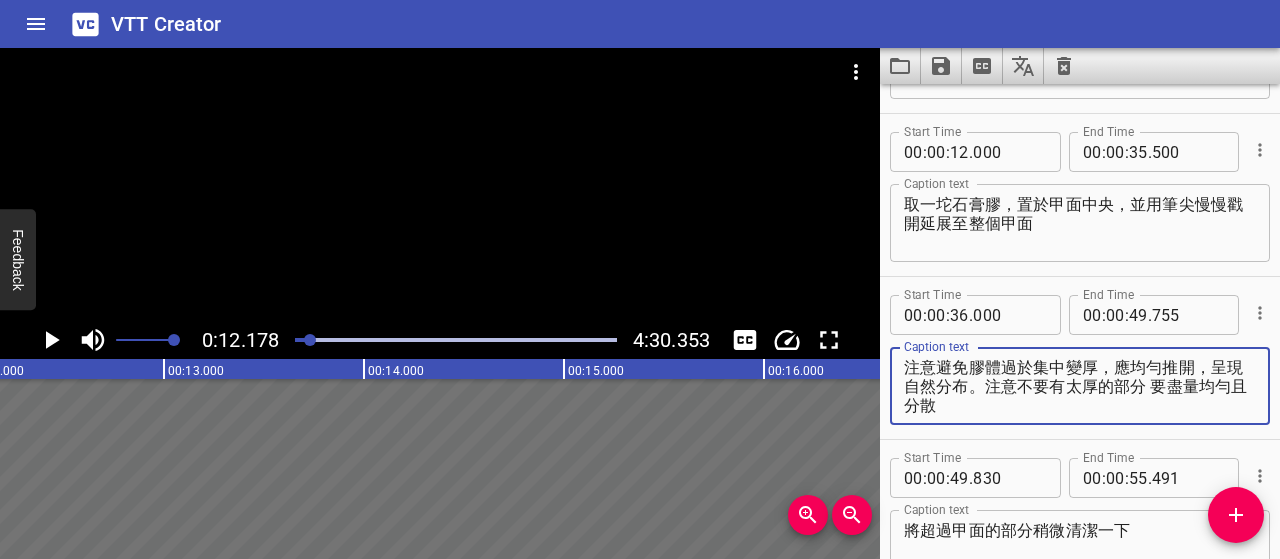 click on "注意避免膠體過於集中變厚，應均勻推開，呈現自然分布。注意不要有太厚的部分 要盡量均勻且分散" at bounding box center (1080, 386) 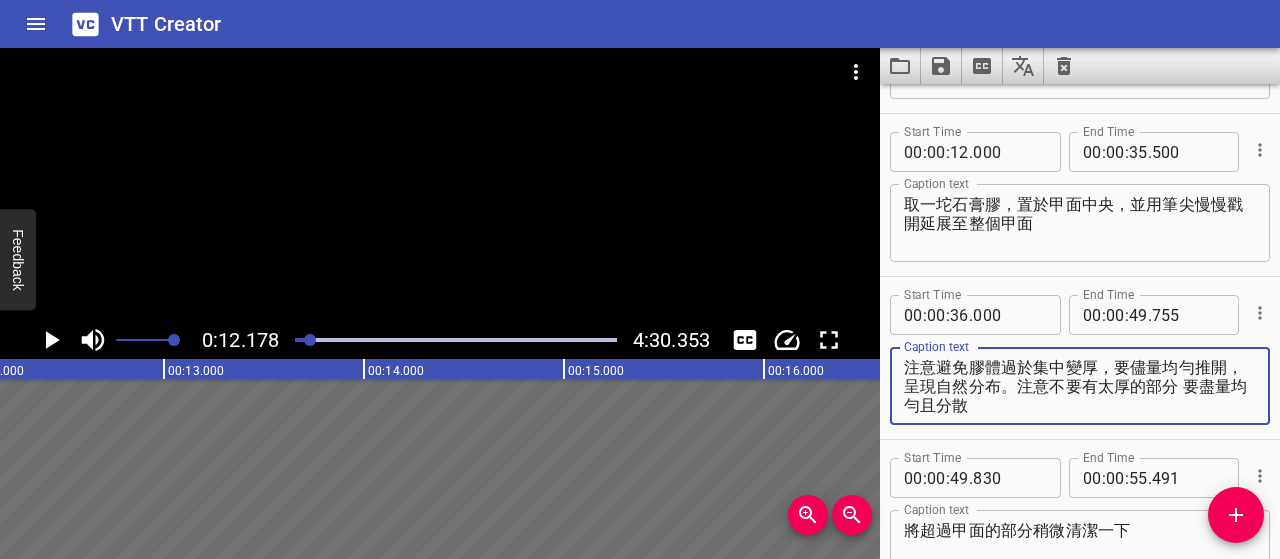 drag, startPoint x: 936, startPoint y: 388, endPoint x: 1020, endPoint y: 413, distance: 87.64131 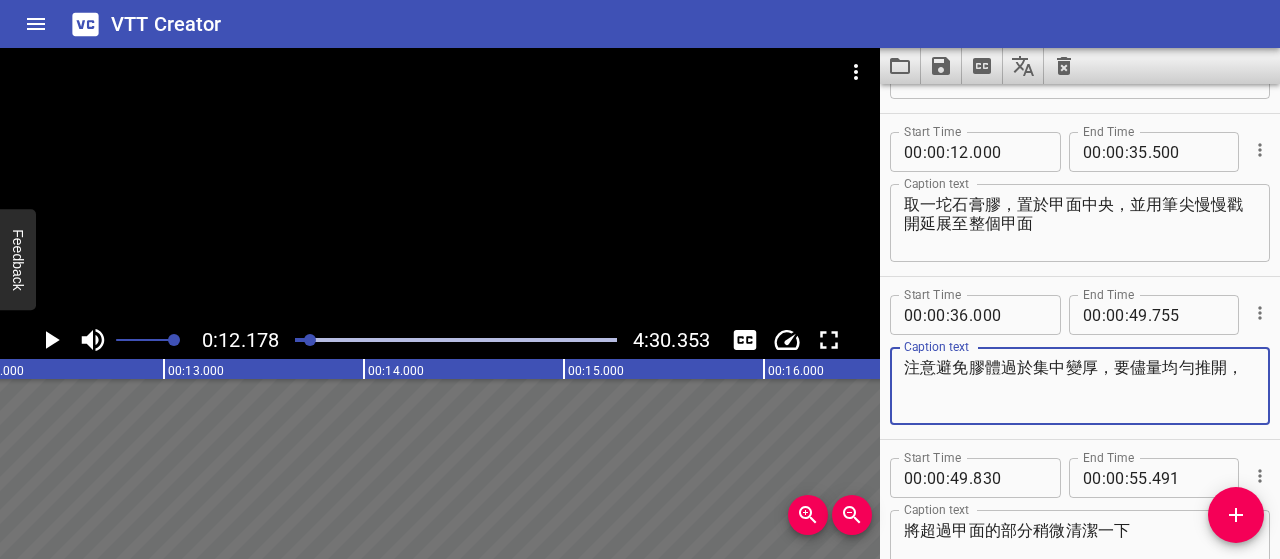 paste on "，分散開來才有粗礪感" 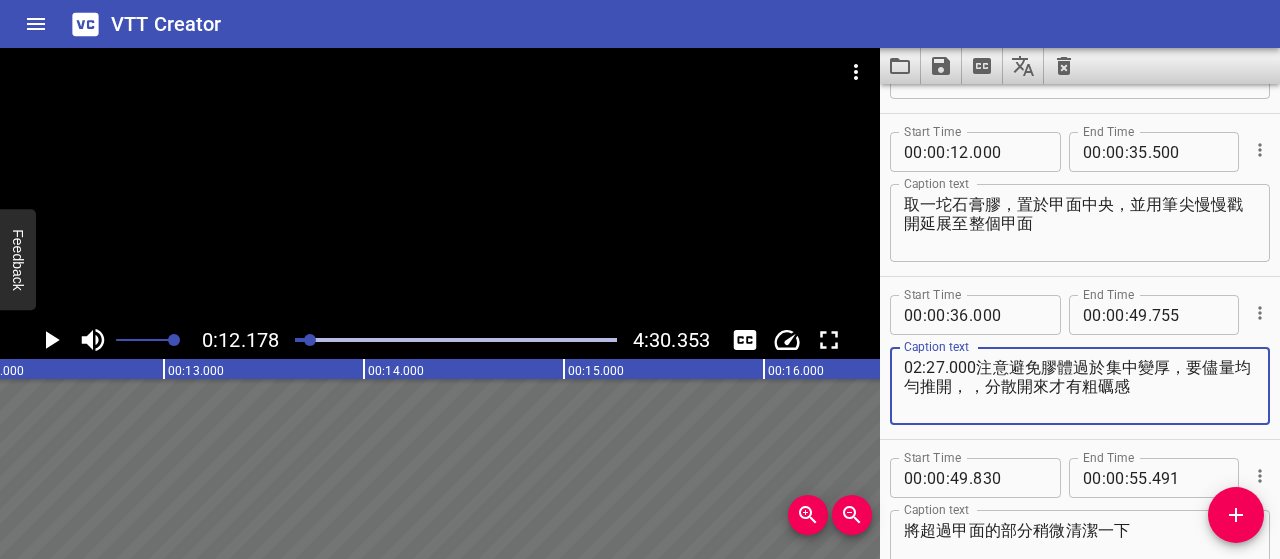 click on "02:27.000注意避免膠體過於集中變厚，要儘量均勻推開，，分散開來才有粗礪感" at bounding box center (1080, 386) 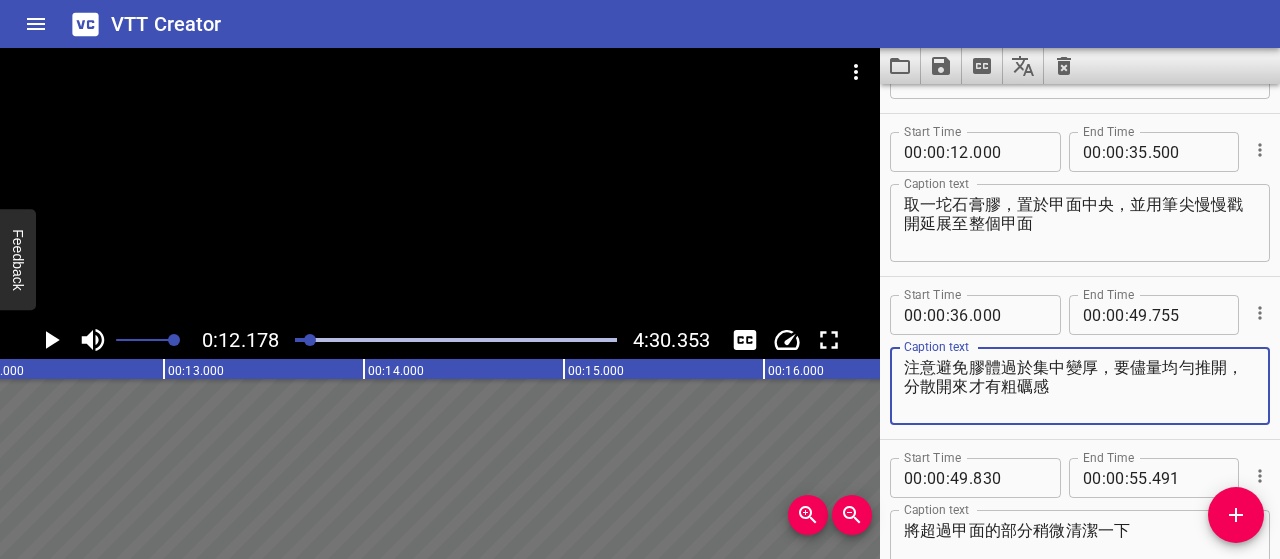 type on "注意避免膠體過於集中變厚，要儘量均勻推開，分散開來才有粗礪感" 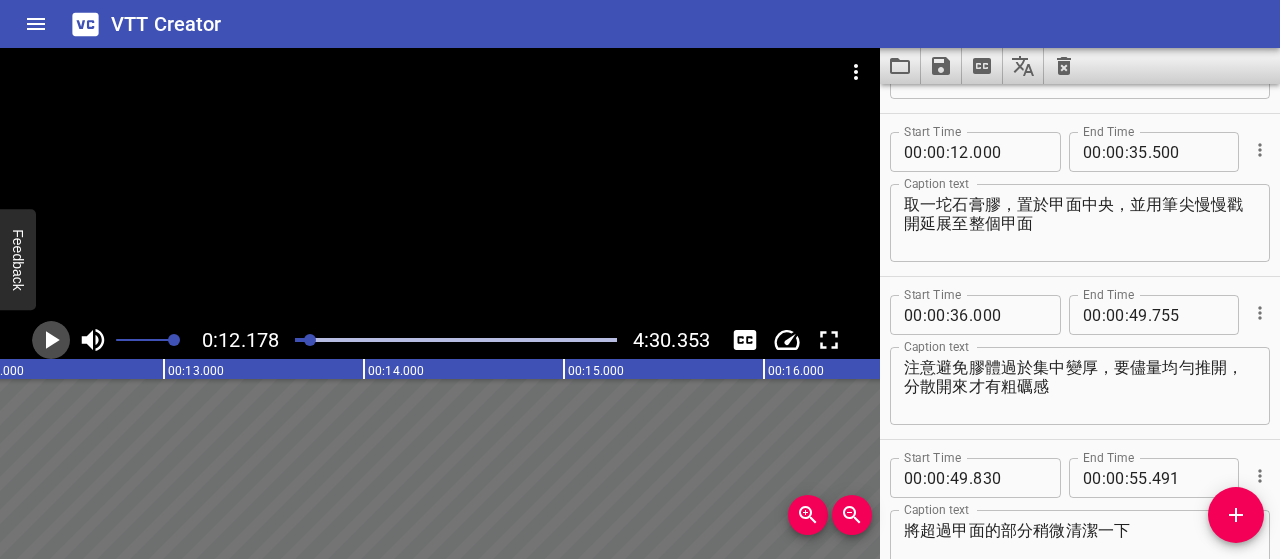 click 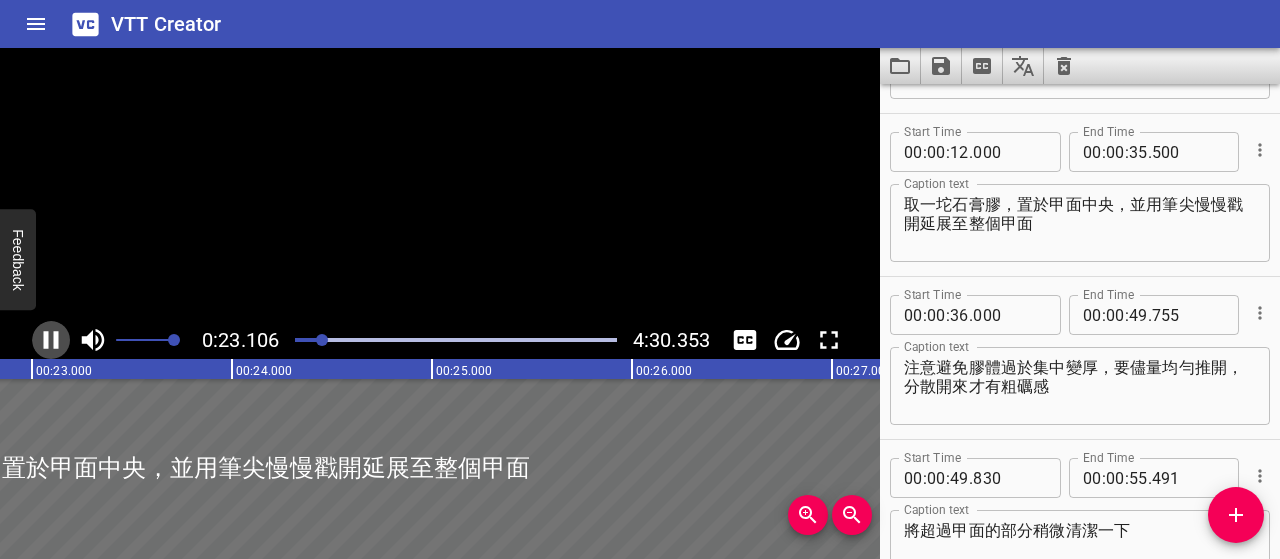 click 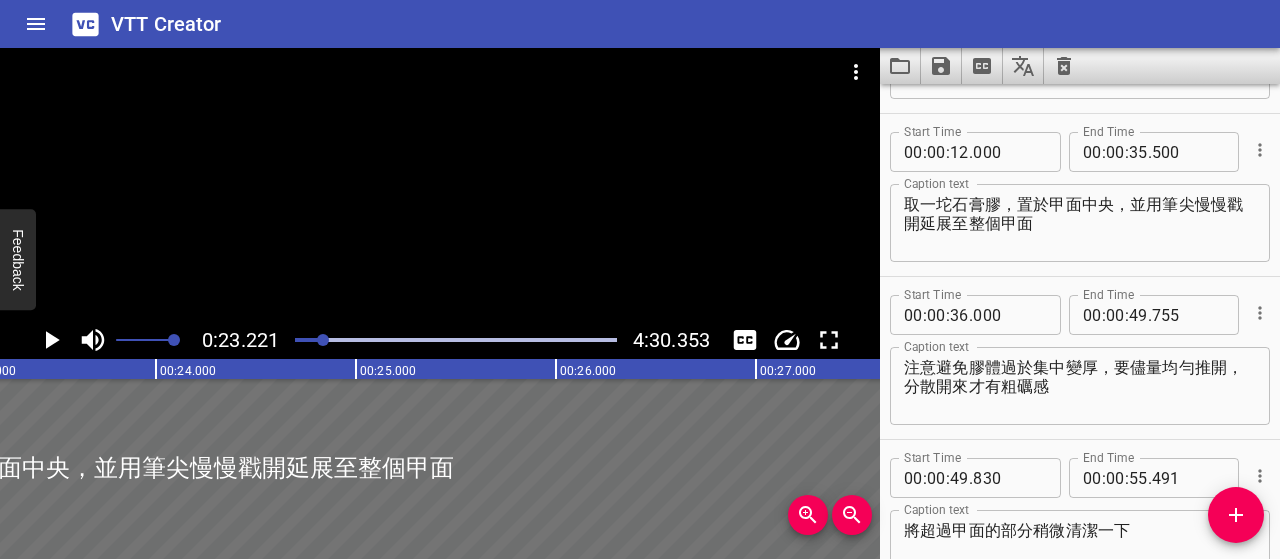 click 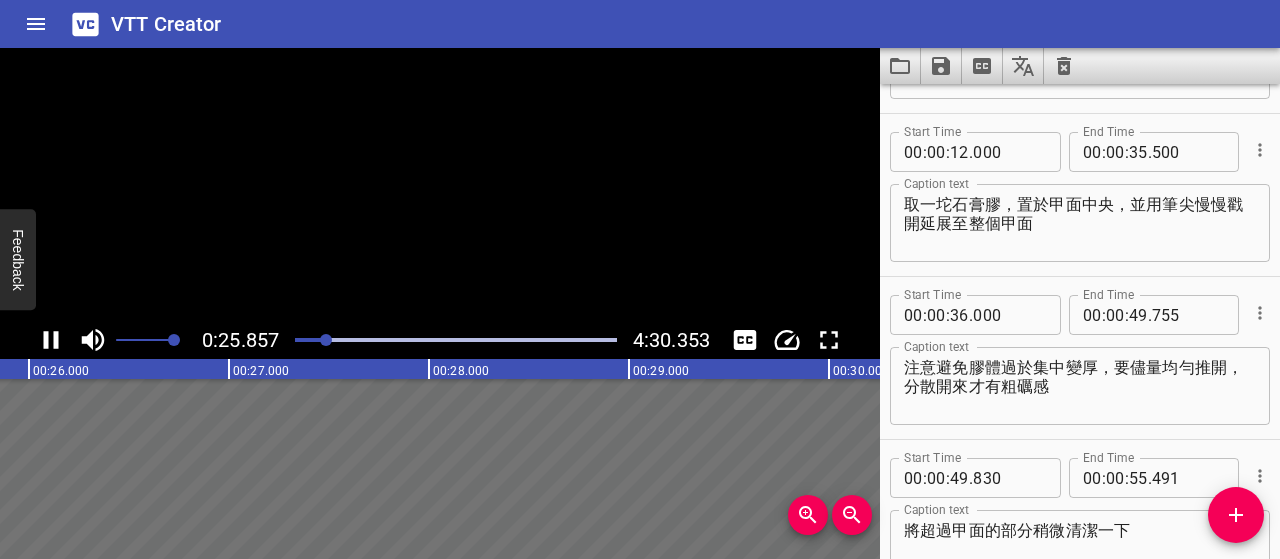 click 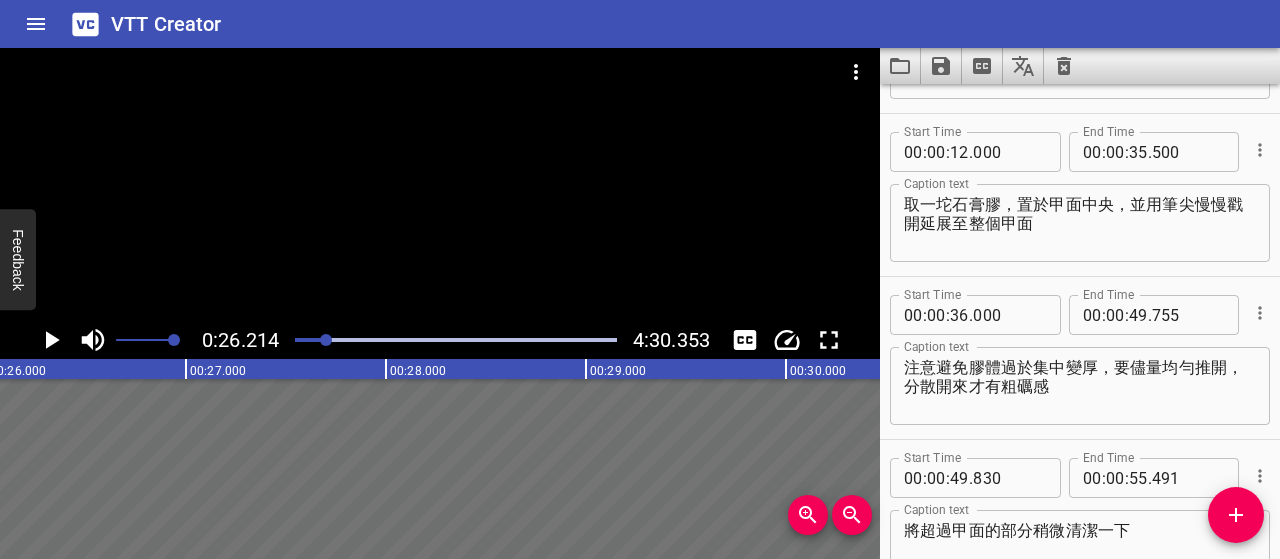 scroll, scrollTop: 0, scrollLeft: 5242, axis: horizontal 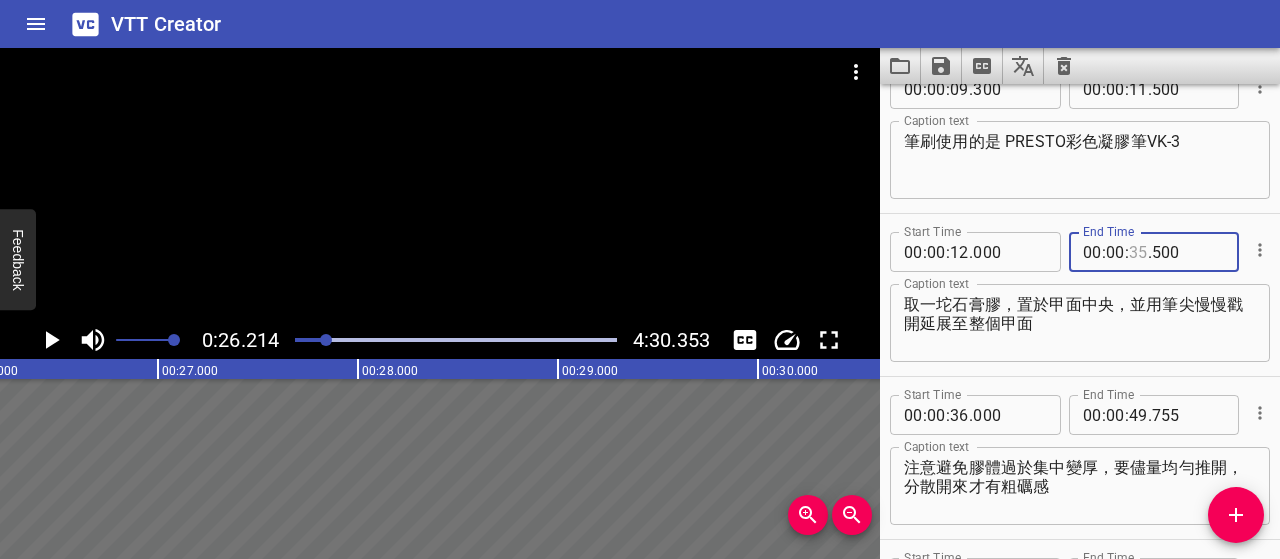 click at bounding box center (1138, 252) 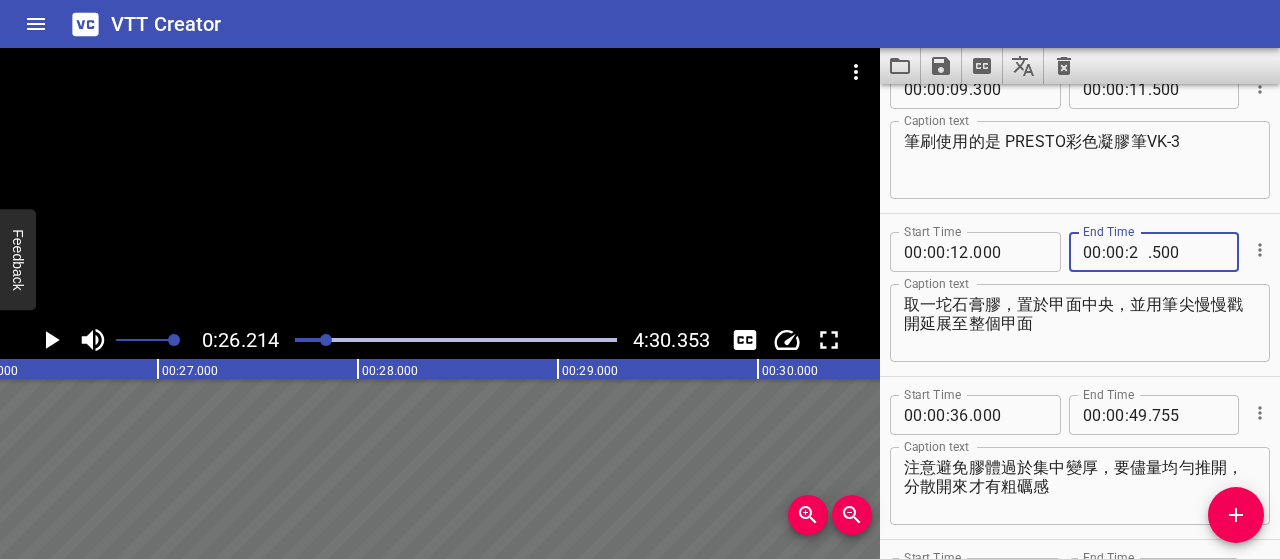 type on "26" 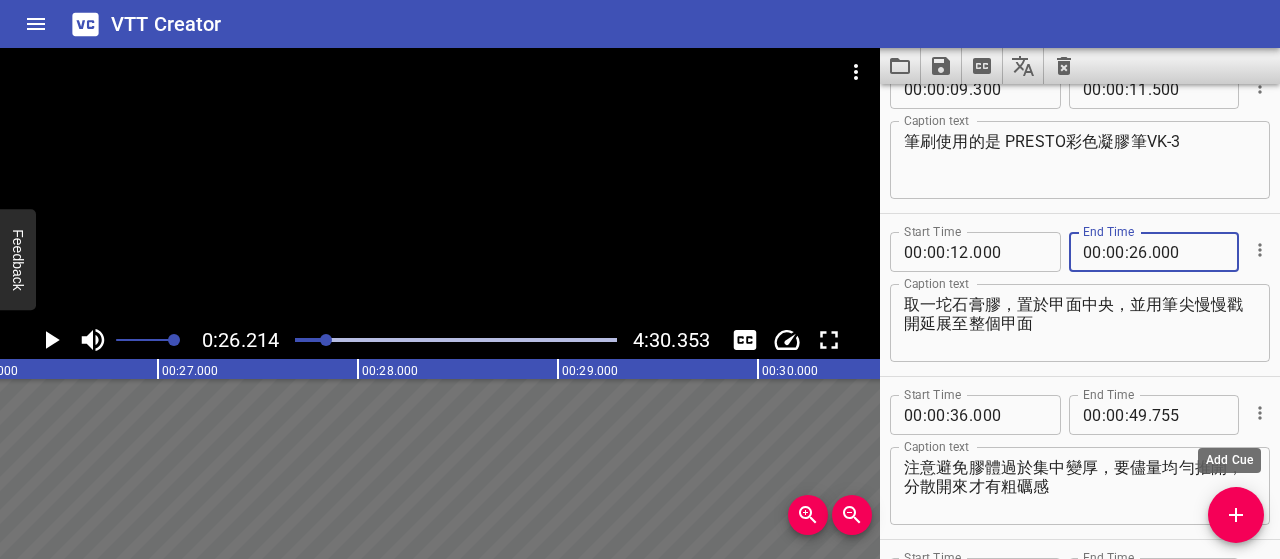 type on "000" 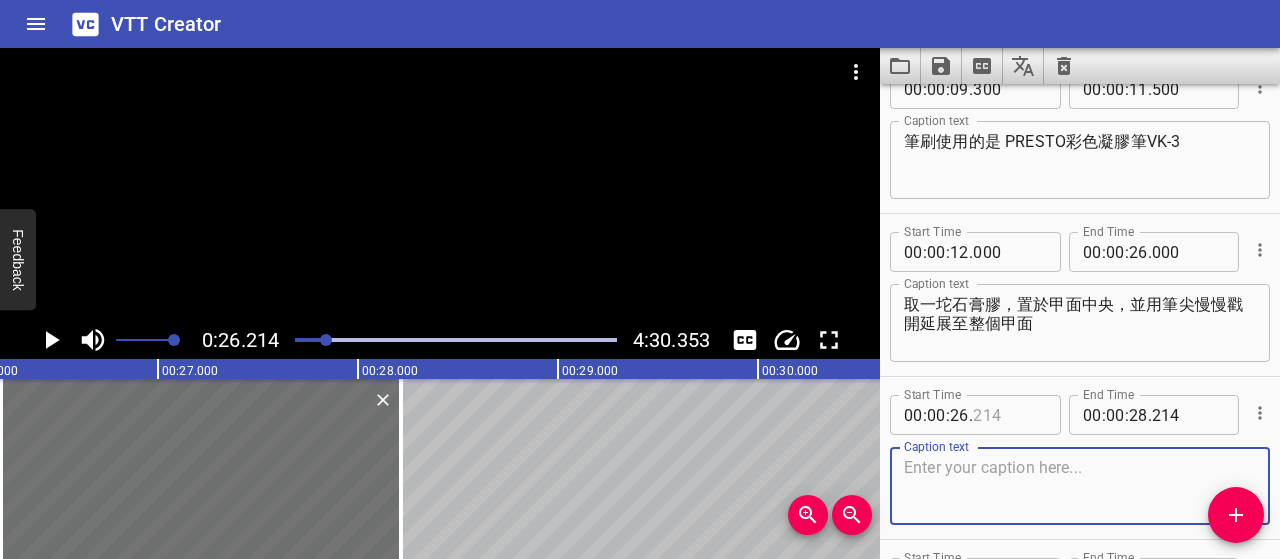 click at bounding box center (1009, 415) 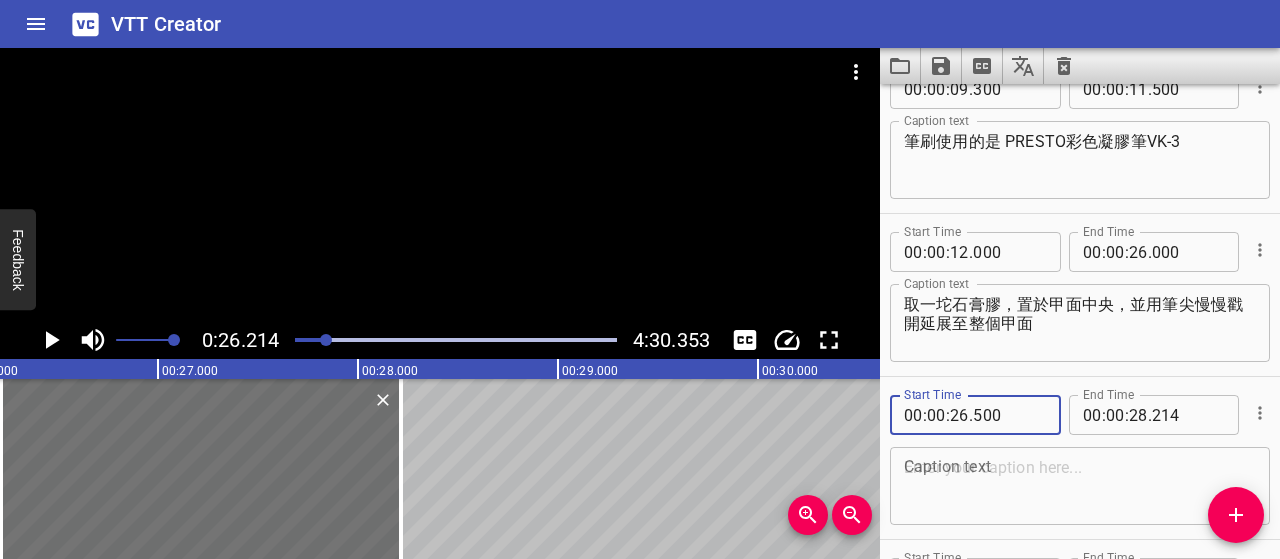 type on "500" 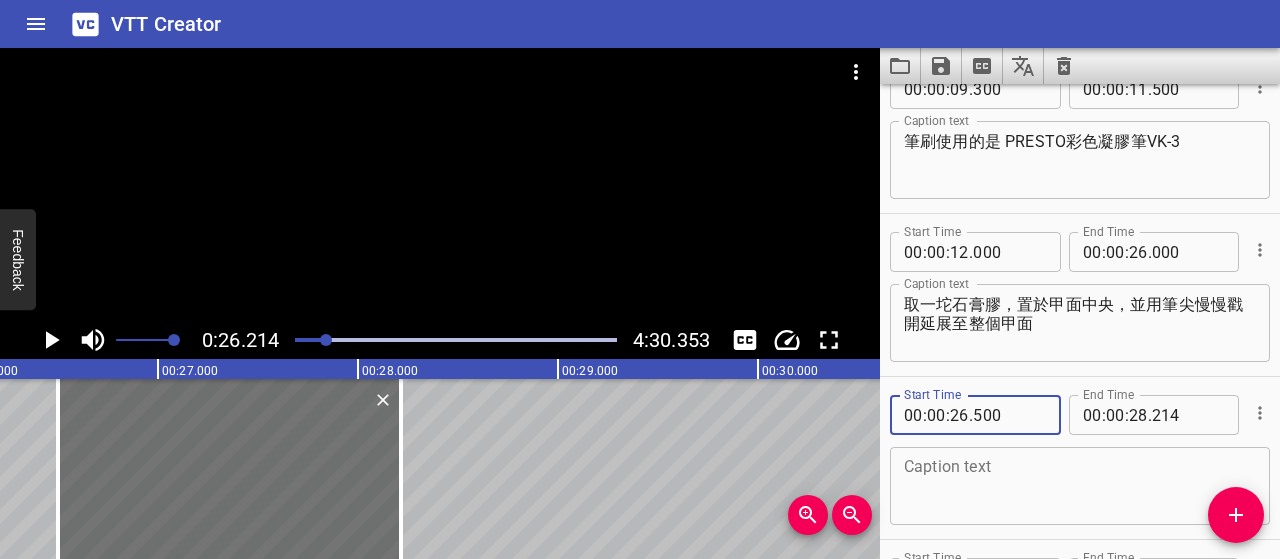 type on "500" 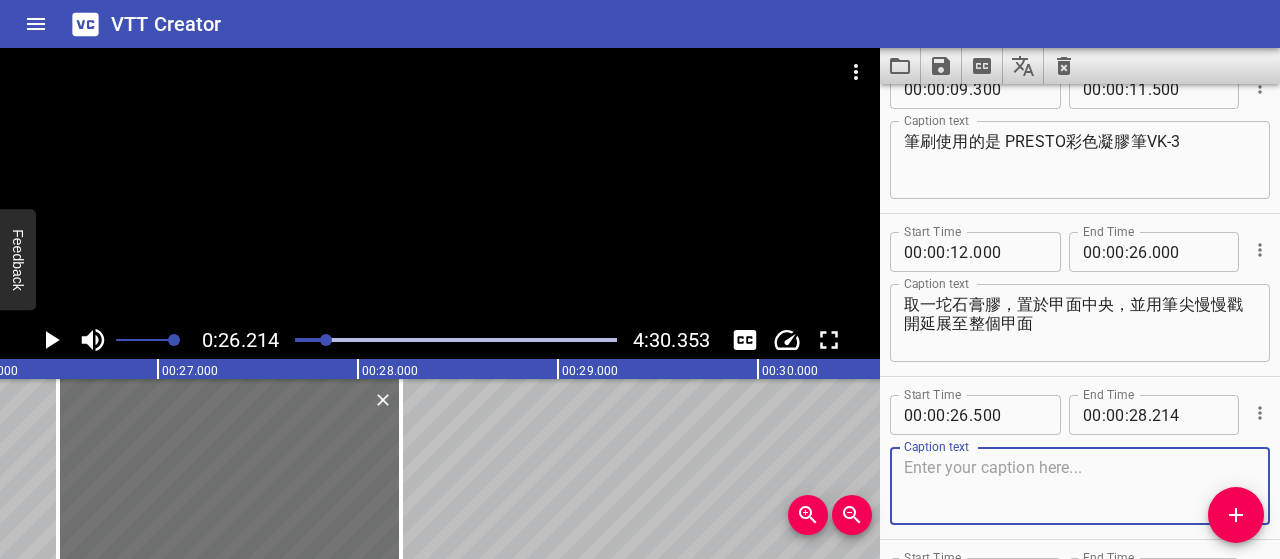 click at bounding box center (1080, 486) 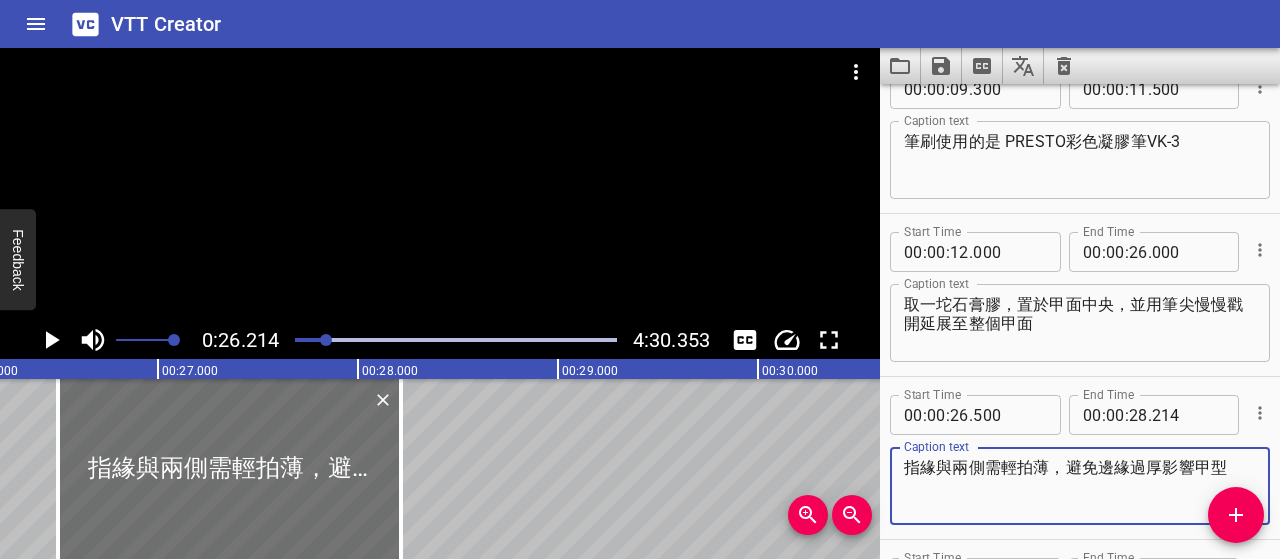 click on "指緣與兩側需輕拍薄，避免邊緣過厚影響甲型" at bounding box center (1080, 486) 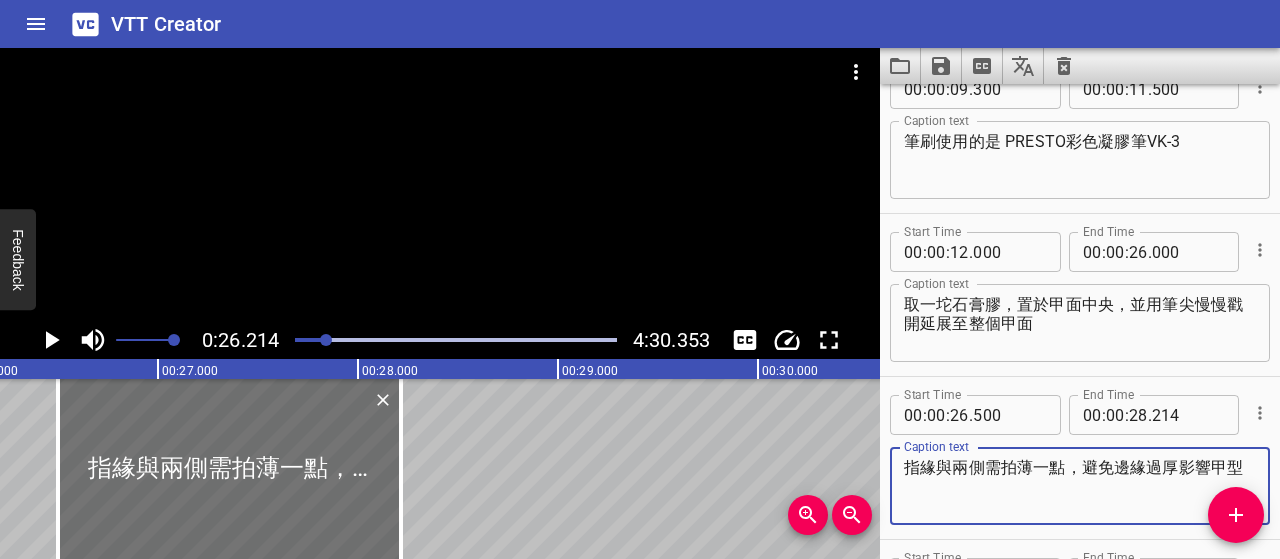 click on "指緣與兩側需拍薄一點，避免邊緣過厚影響甲型" at bounding box center [1080, 486] 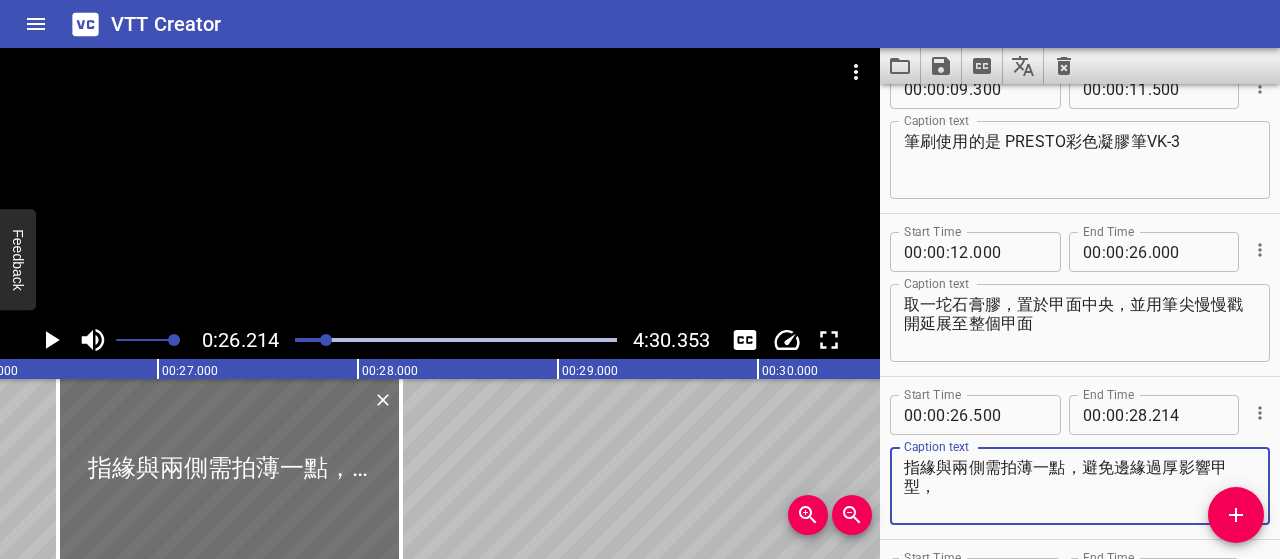 paste on "，也容易影響包邊" 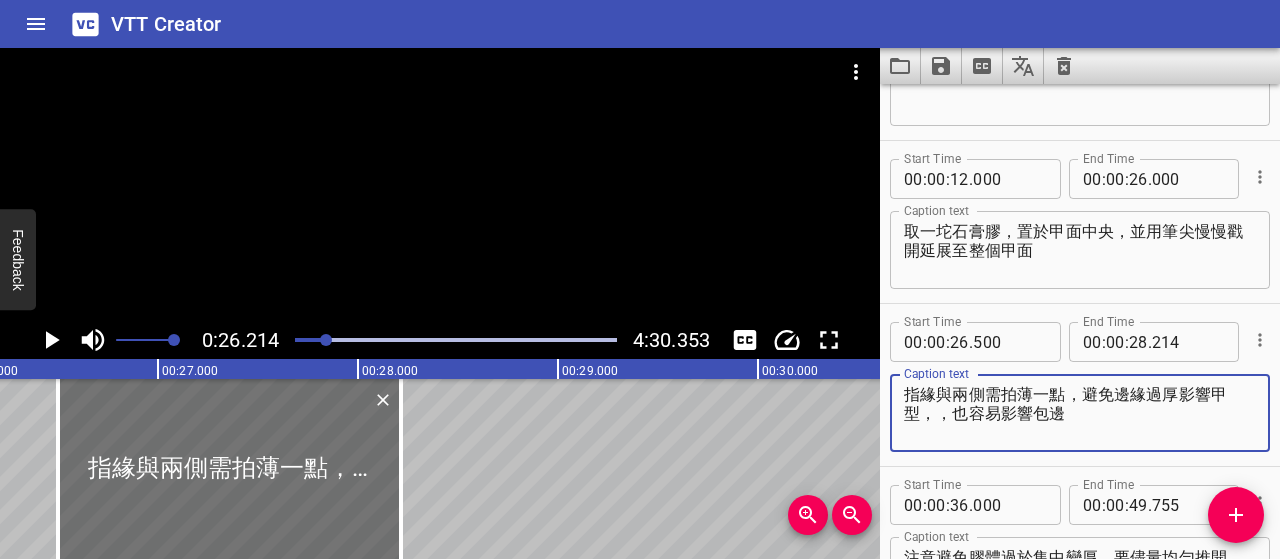 scroll, scrollTop: 400, scrollLeft: 0, axis: vertical 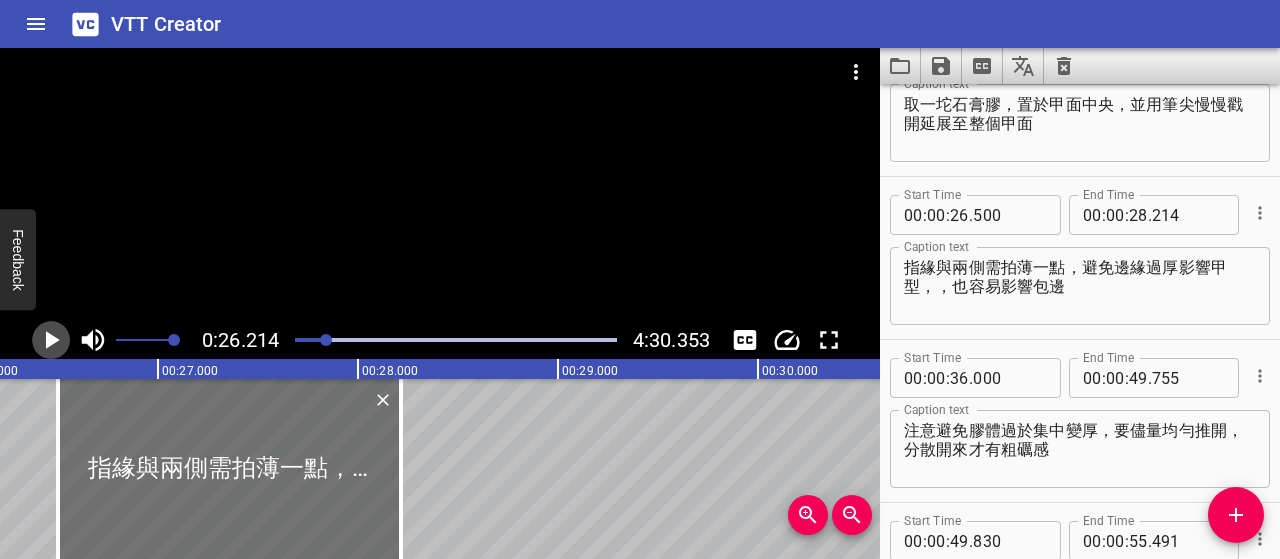 click 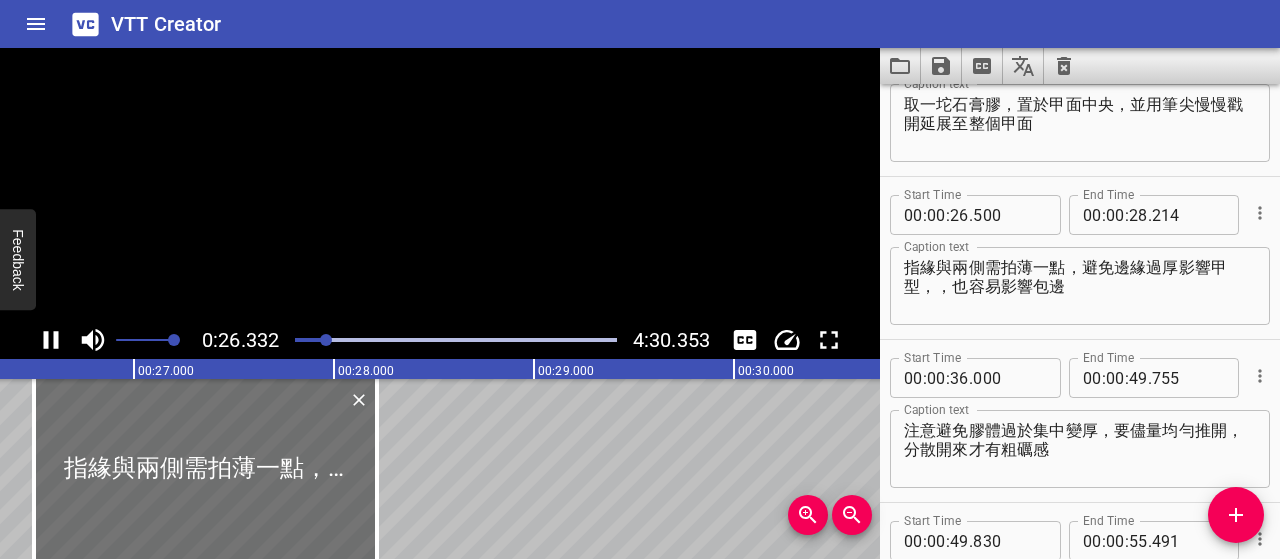 scroll, scrollTop: 0, scrollLeft: 5314, axis: horizontal 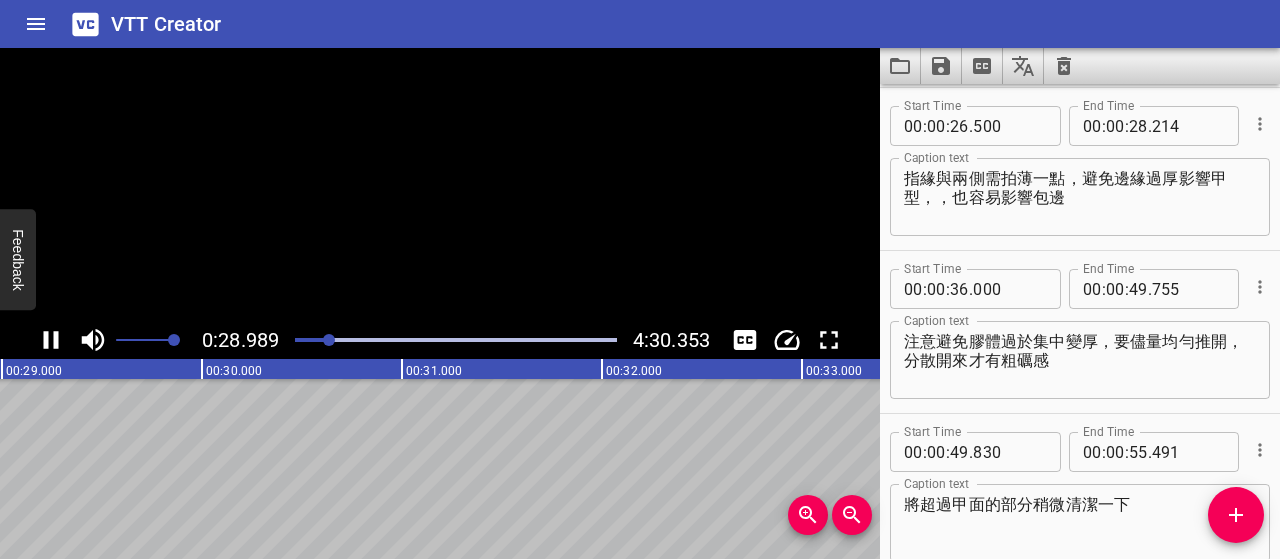click 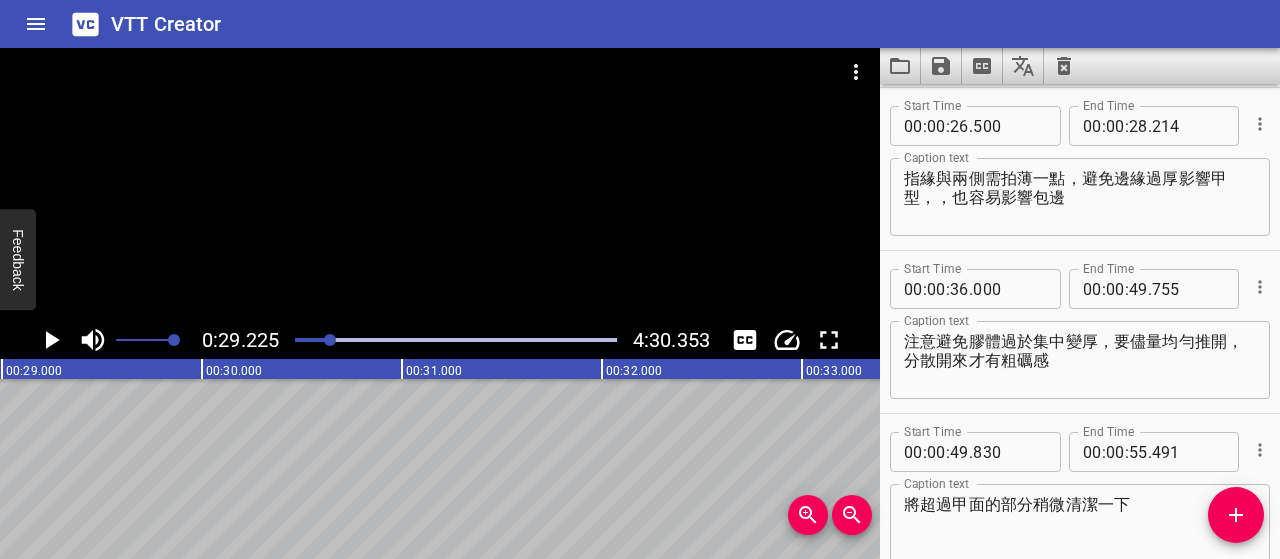 scroll, scrollTop: 0, scrollLeft: 5844, axis: horizontal 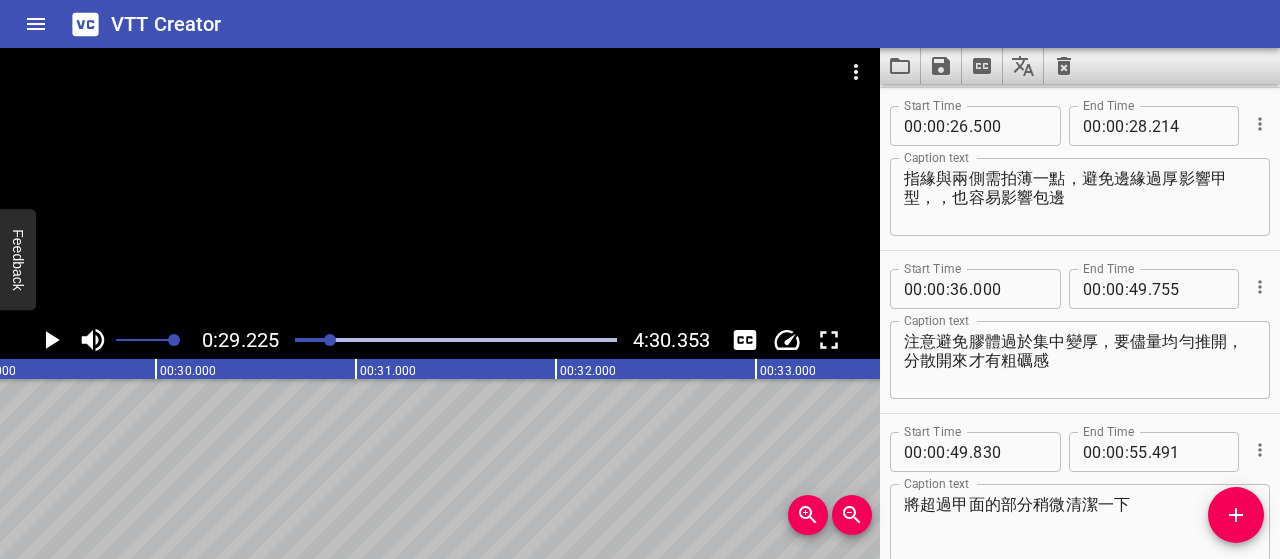 click 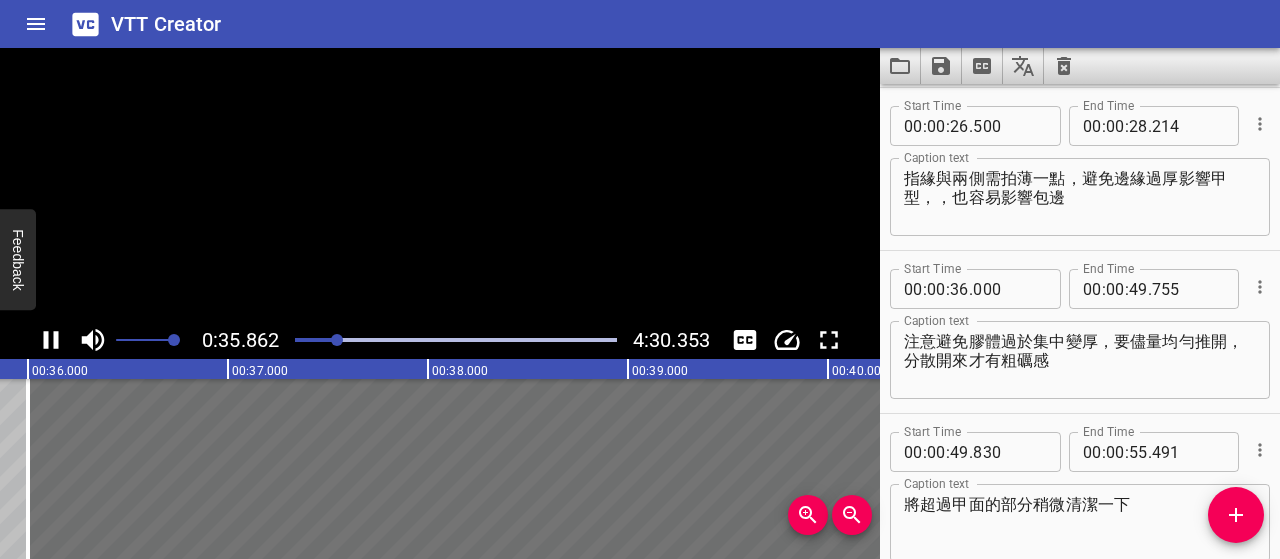 scroll, scrollTop: 0, scrollLeft: 7220, axis: horizontal 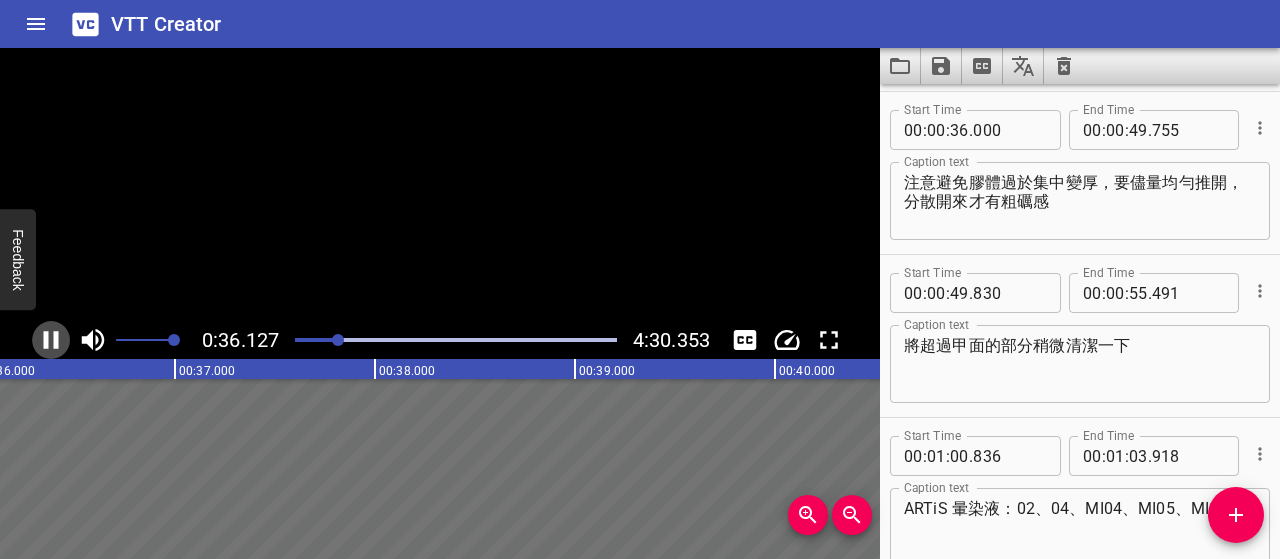click 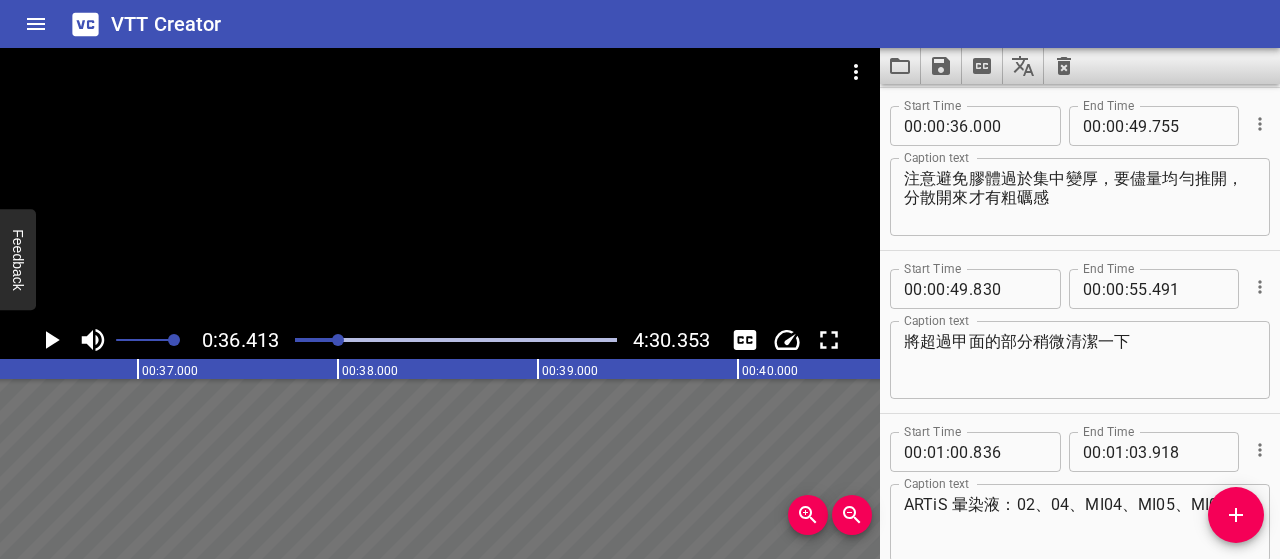 scroll, scrollTop: 0, scrollLeft: 7282, axis: horizontal 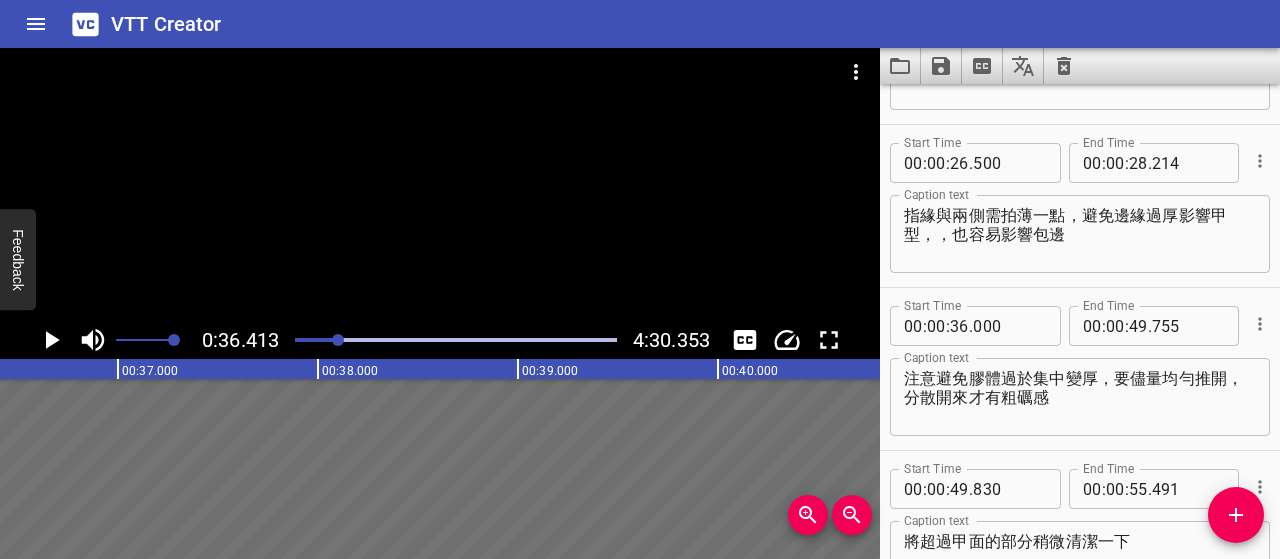 click on "指緣與兩側需拍薄一點，避免邊緣過厚影響甲型，，也容易影響包邊" at bounding box center [1080, 234] 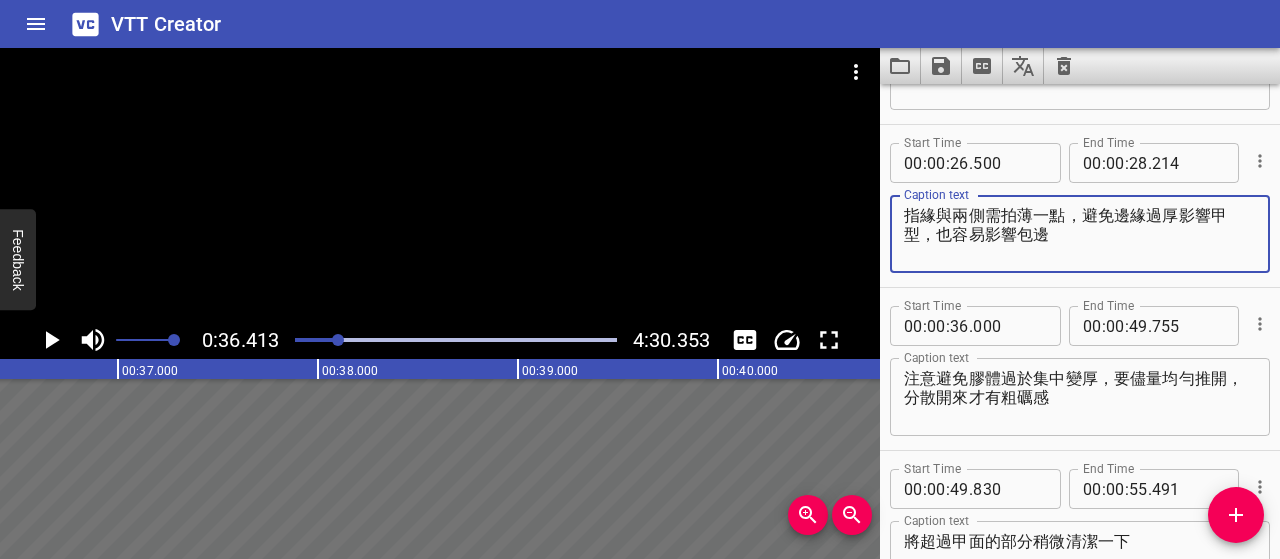 type on "指緣與兩側需拍薄一點，避免邊緣過厚影響甲型，也容易影響包邊" 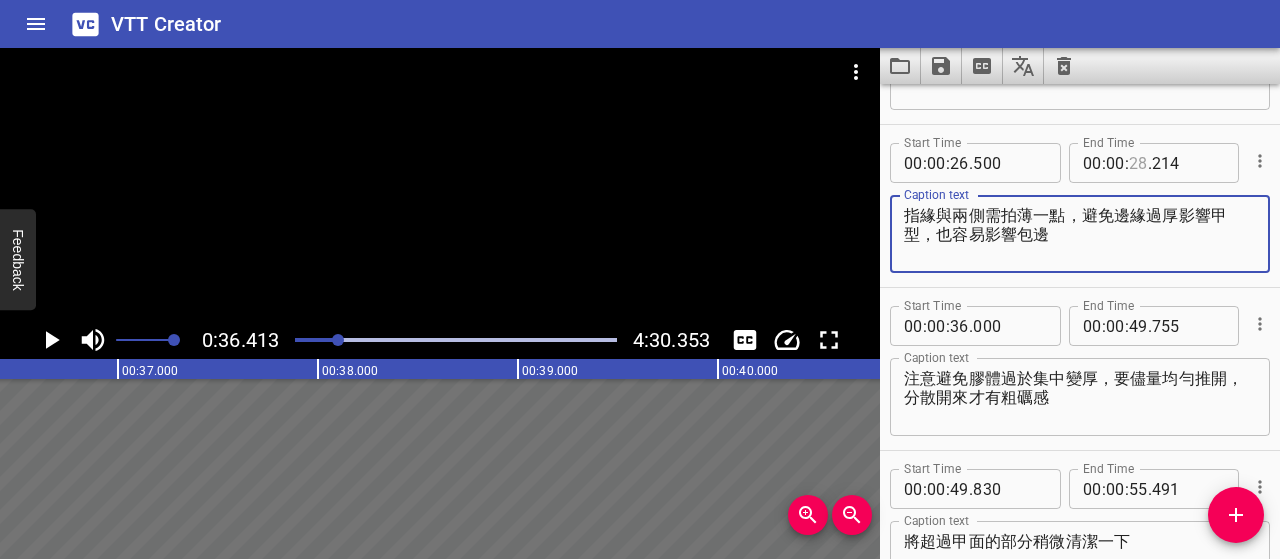 click at bounding box center (1138, 163) 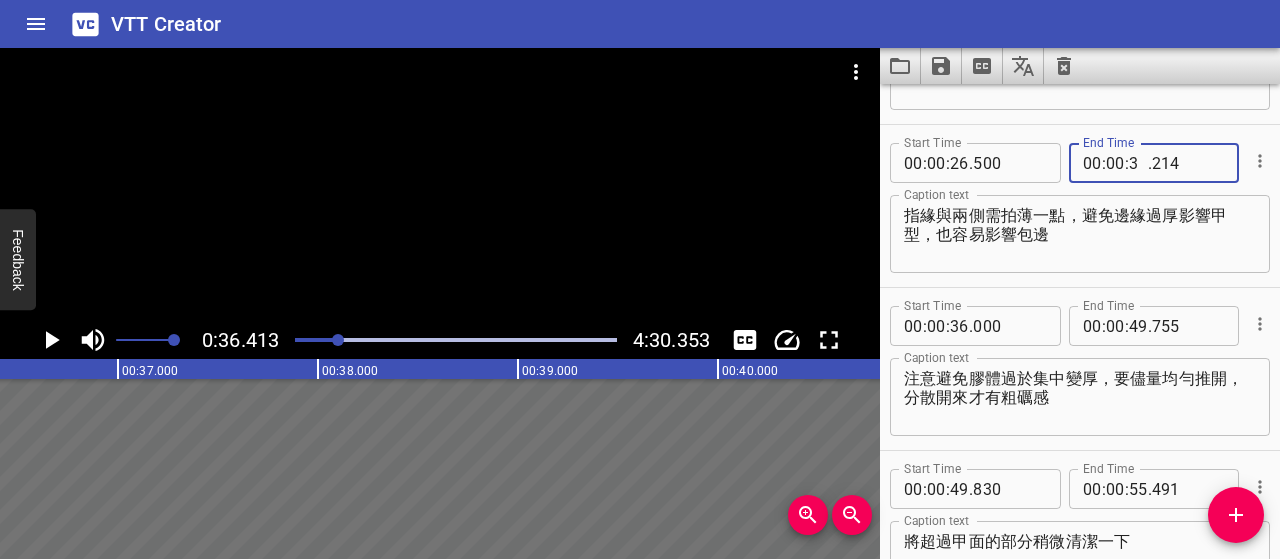 type on "35" 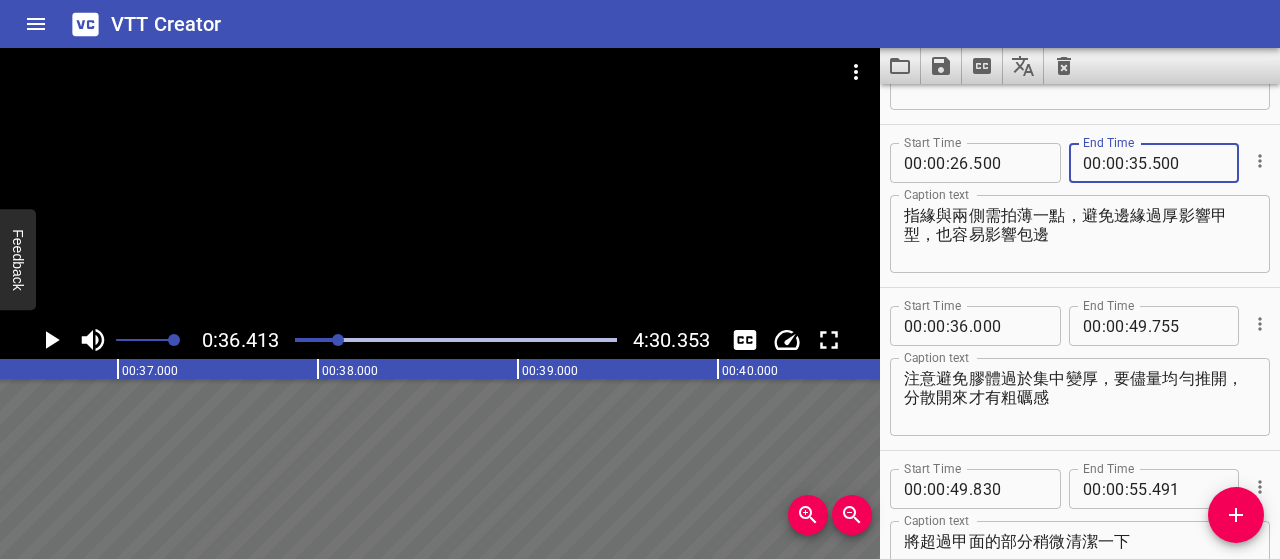 type on "500" 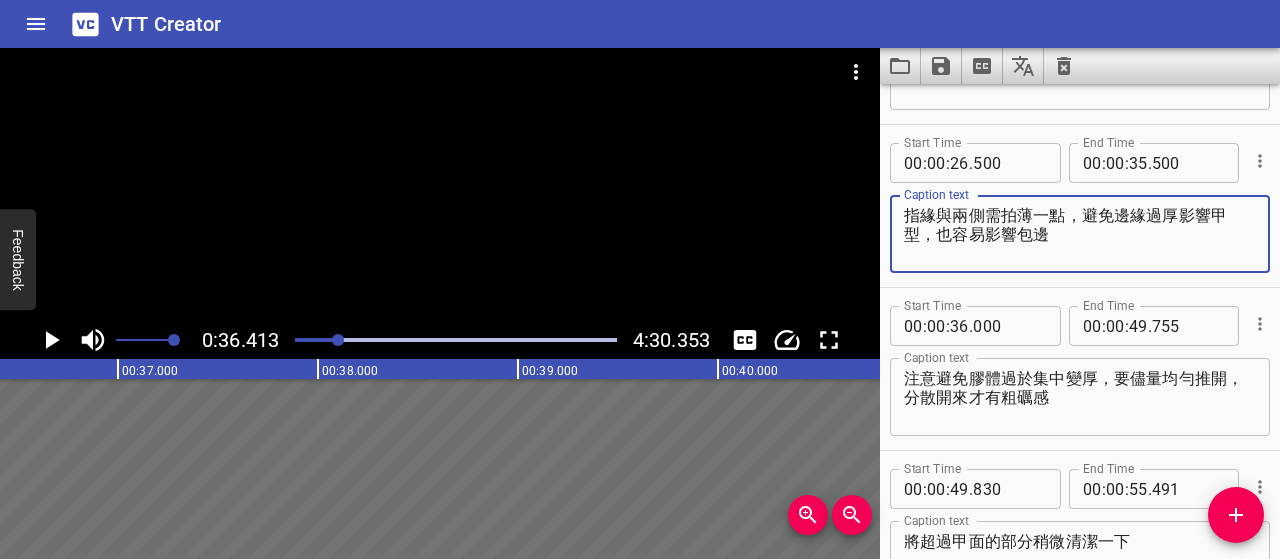 click on "指緣與兩側需拍薄一點，避免邊緣過厚影響甲型，也容易影響包邊" at bounding box center (1080, 234) 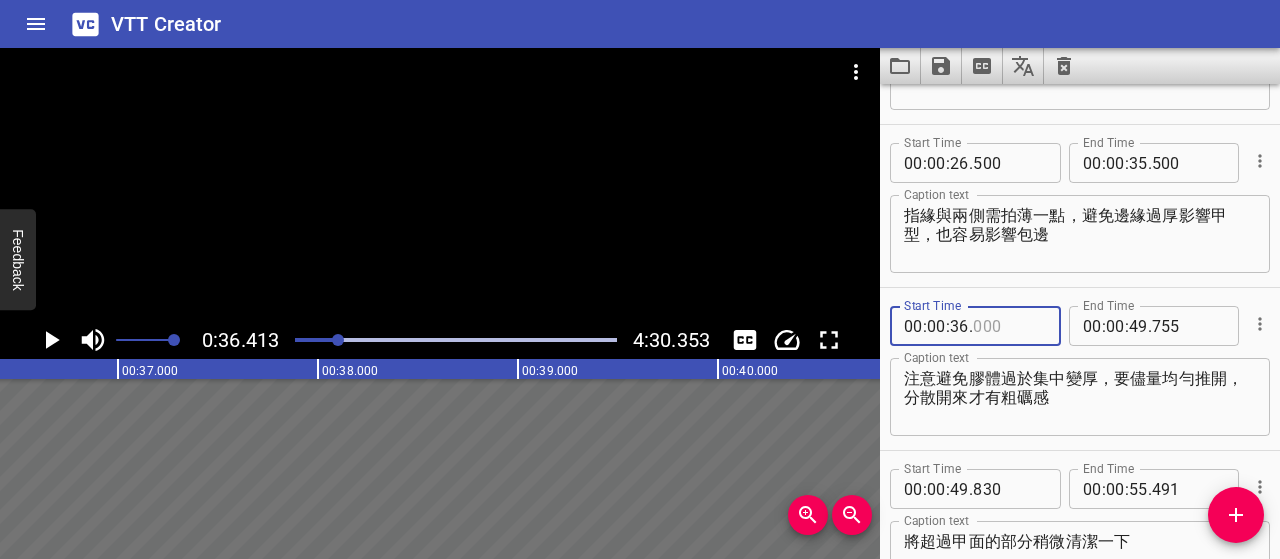 click at bounding box center [1009, 326] 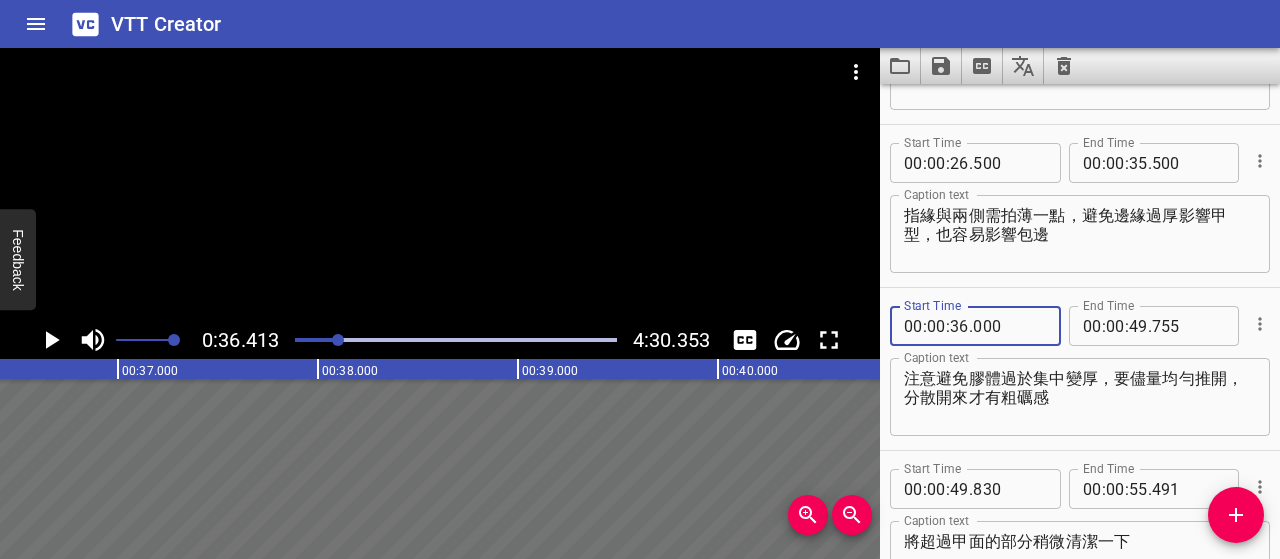 type on "000" 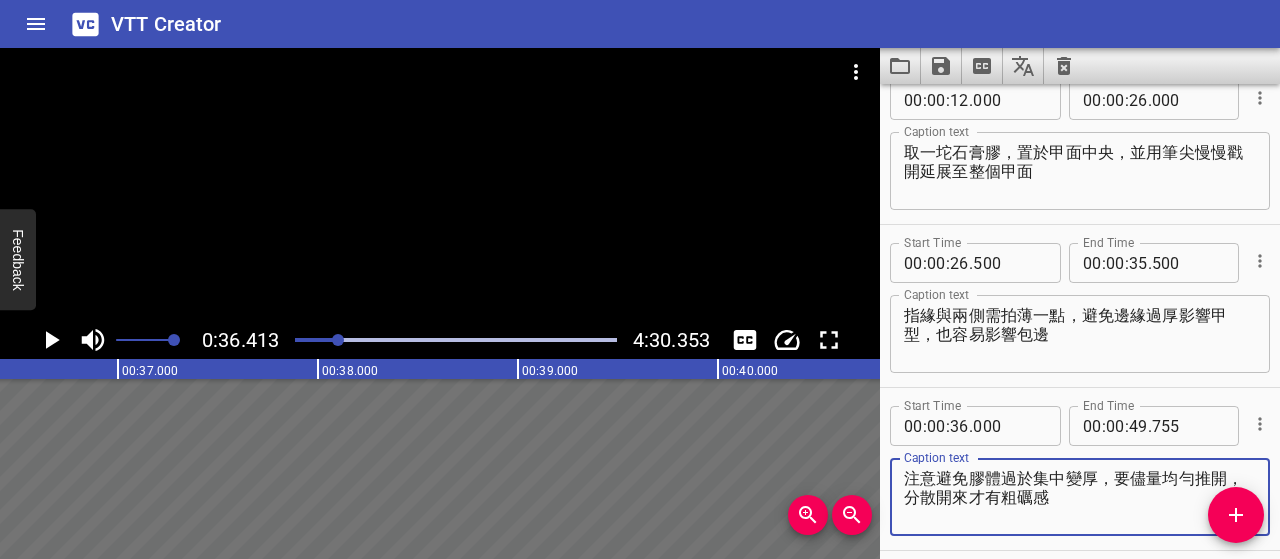 scroll, scrollTop: 452, scrollLeft: 0, axis: vertical 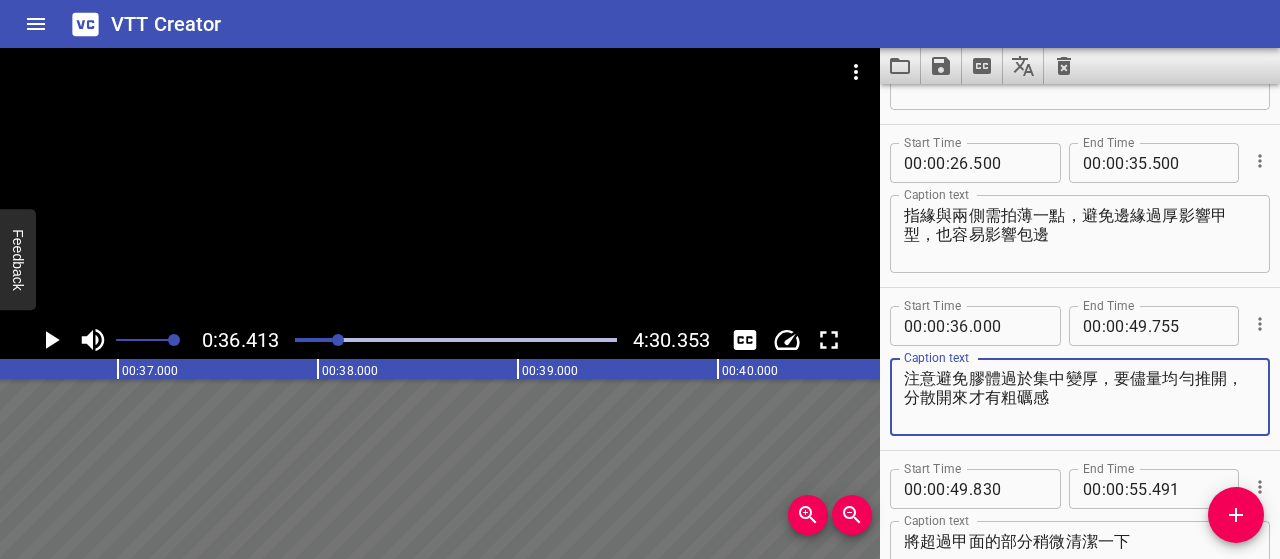 drag, startPoint x: 1068, startPoint y: 401, endPoint x: 898, endPoint y: 378, distance: 171.54883 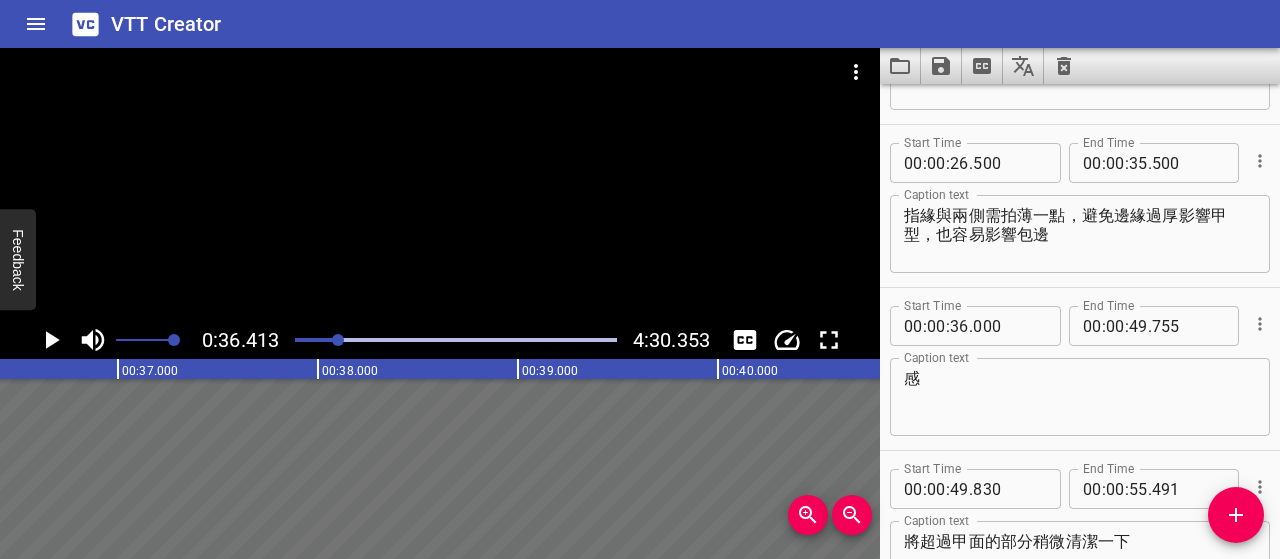 drag, startPoint x: 901, startPoint y: 380, endPoint x: 1076, endPoint y: 404, distance: 176.63805 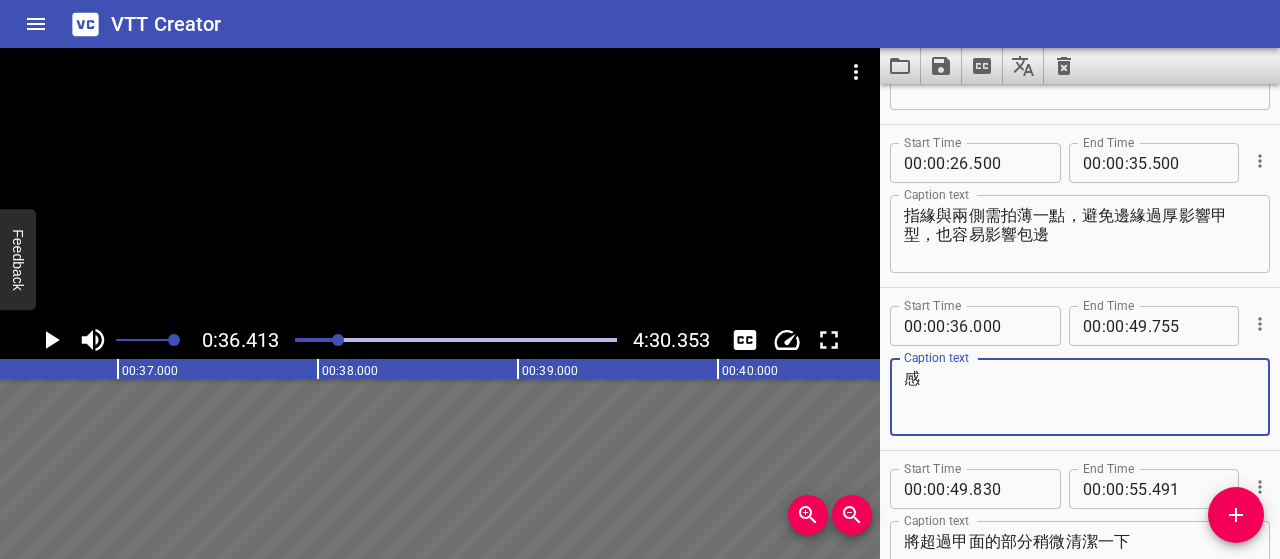 click on "感" at bounding box center (1080, 397) 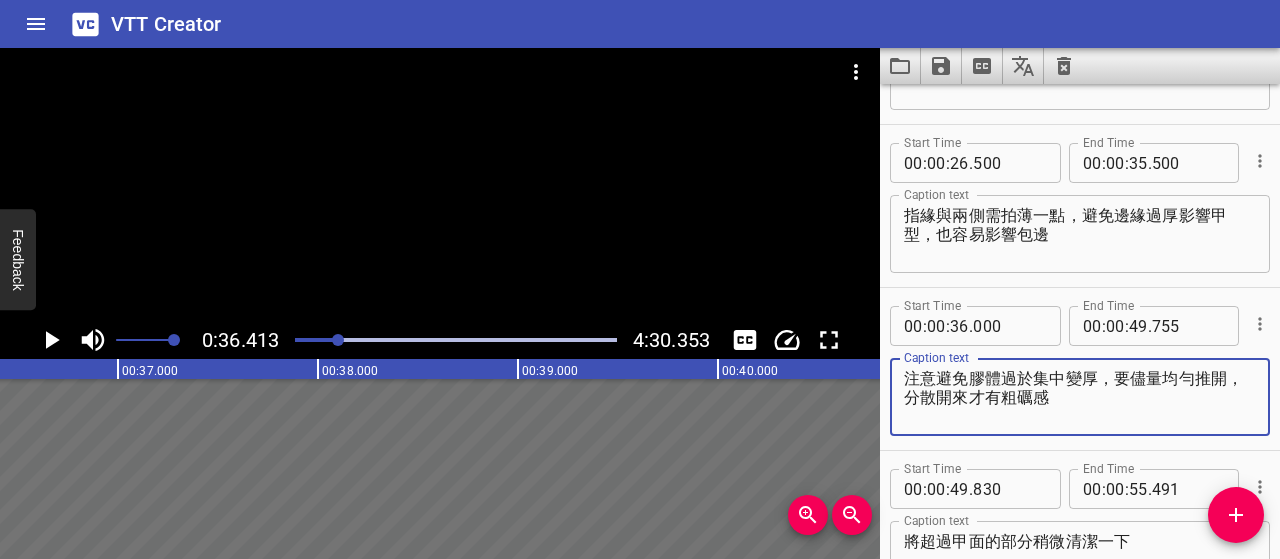 type on "注意避免膠體過於集中變厚，要儘量均勻推開，分散開來才有粗礪感" 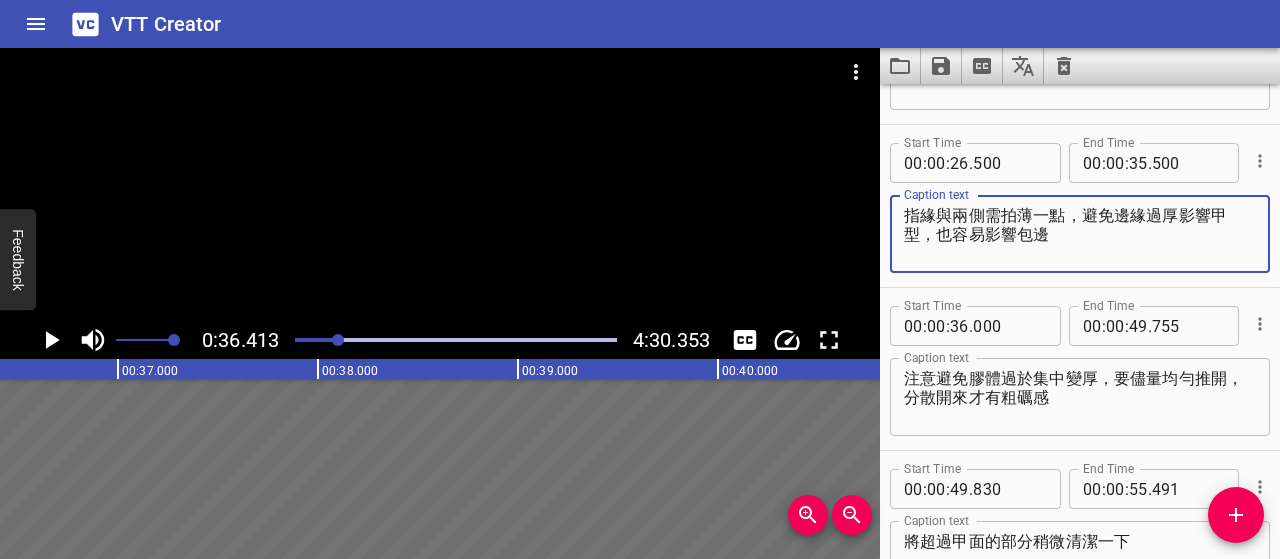click on "指緣與兩側需拍薄一點，避免邊緣過厚影響甲型，也容易影響包邊" at bounding box center [1080, 234] 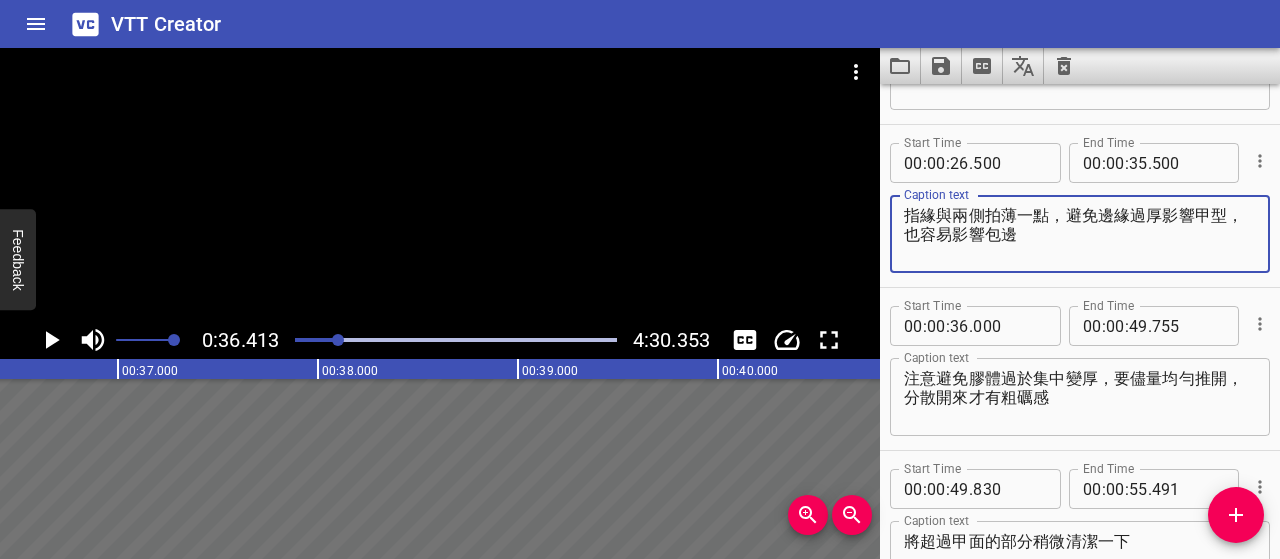 click on "指緣與兩側拍薄一點，避免邊緣過厚影響甲型，也容易影響包邊" at bounding box center (1080, 234) 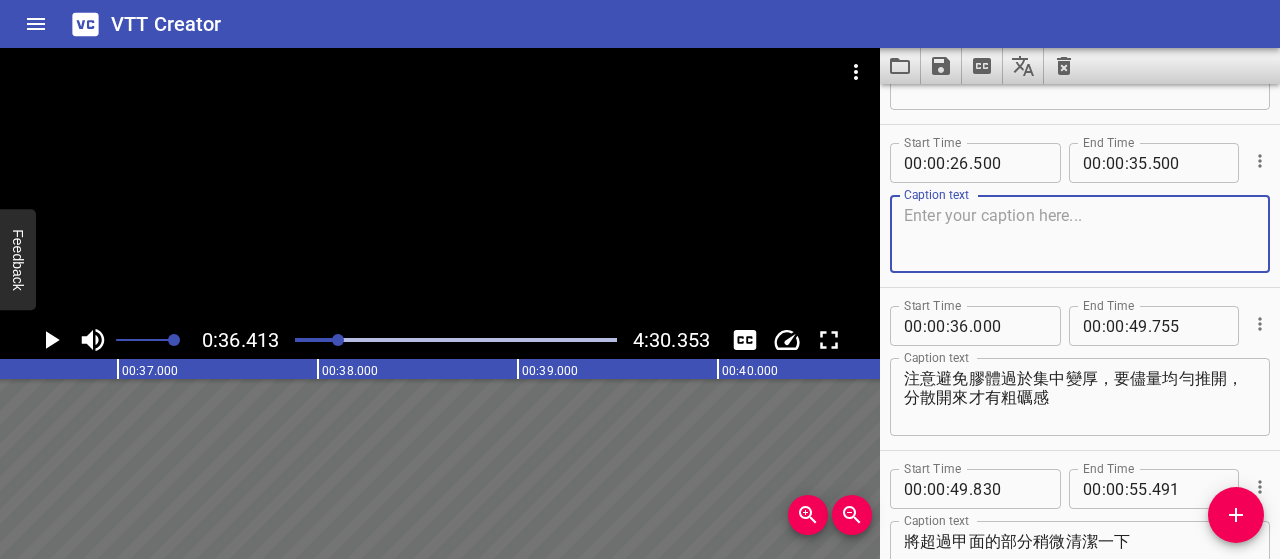 type 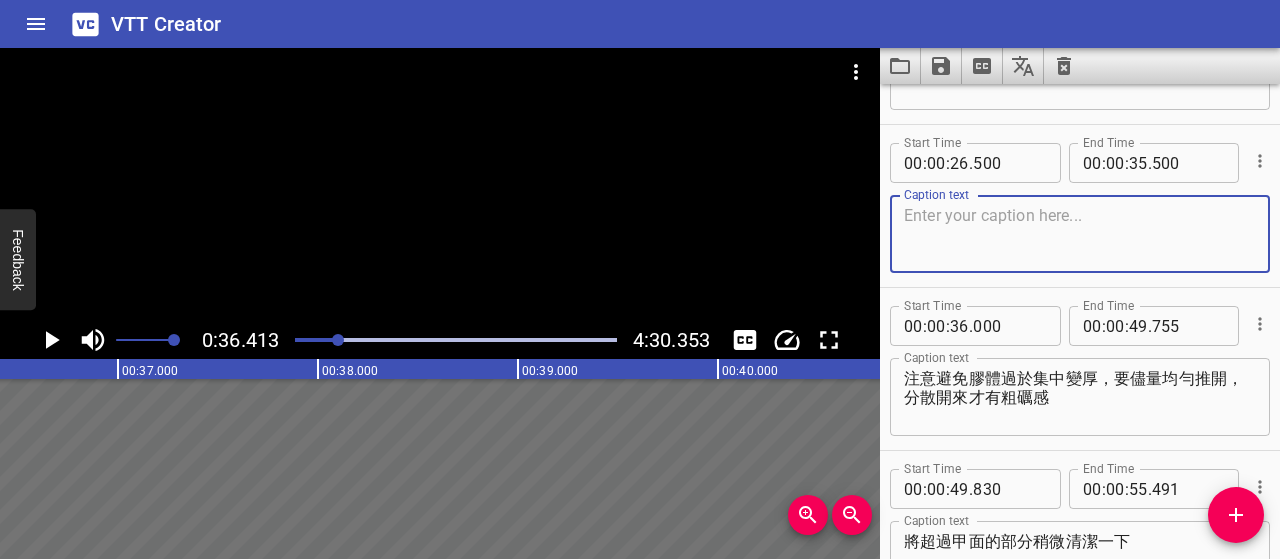 click on "注意避免膠體過於集中變厚，要儘量均勻推開，分散開來才有粗礪感" at bounding box center (1080, 397) 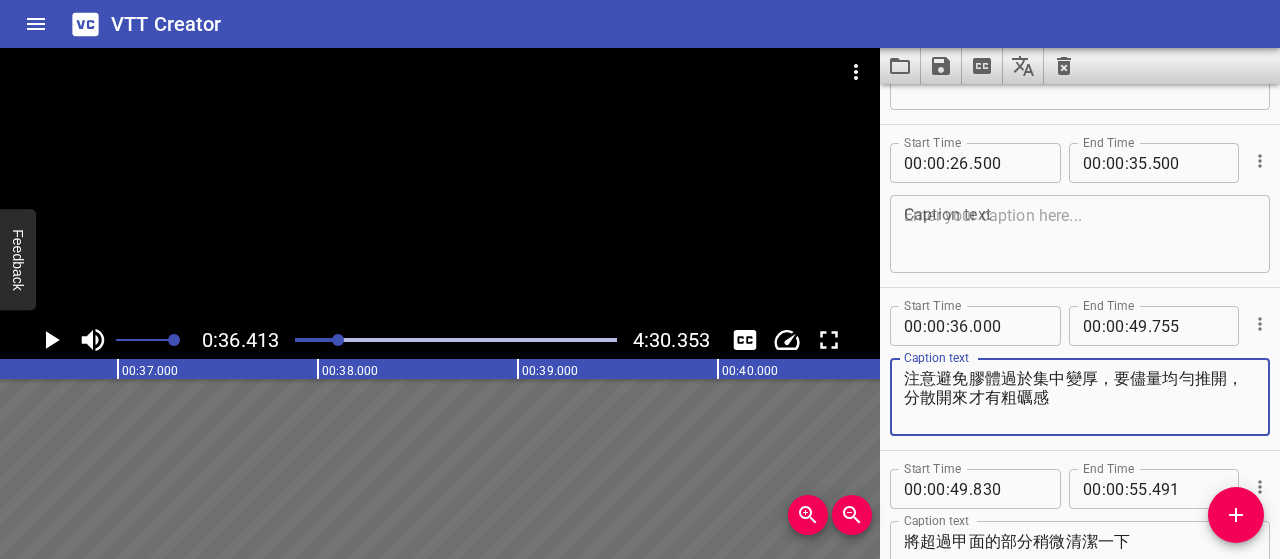 click on "注意避免膠體過於集中變厚，要儘量均勻推開，分散開來才有粗礪感" at bounding box center [1080, 397] 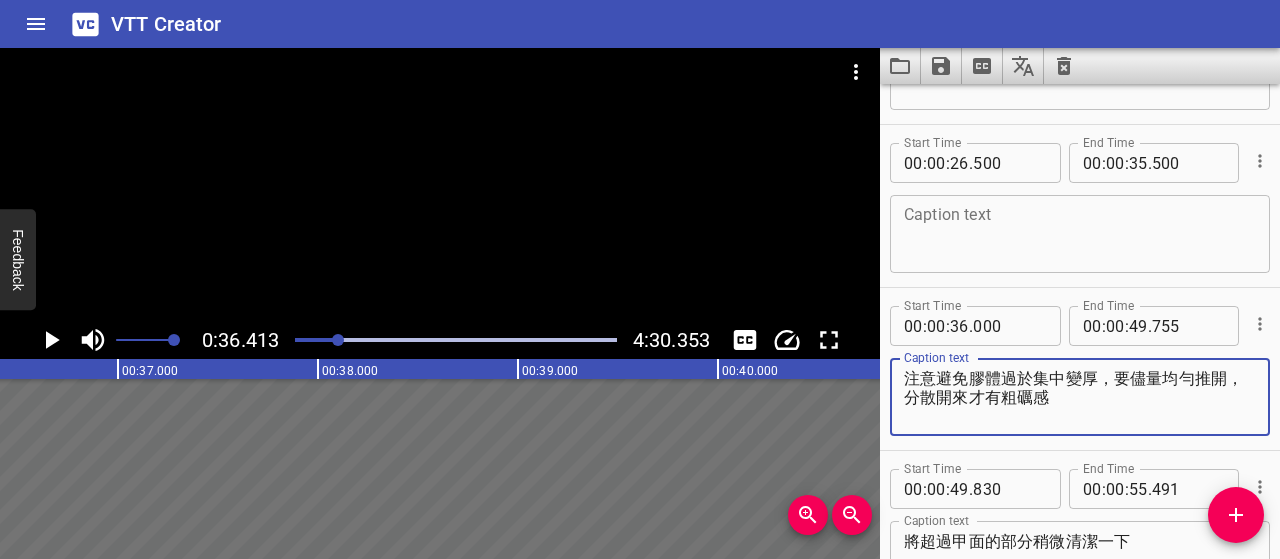paste on "指緣與兩側拍薄一點，避免邊緣過厚影響甲型，也容易影響包邊" 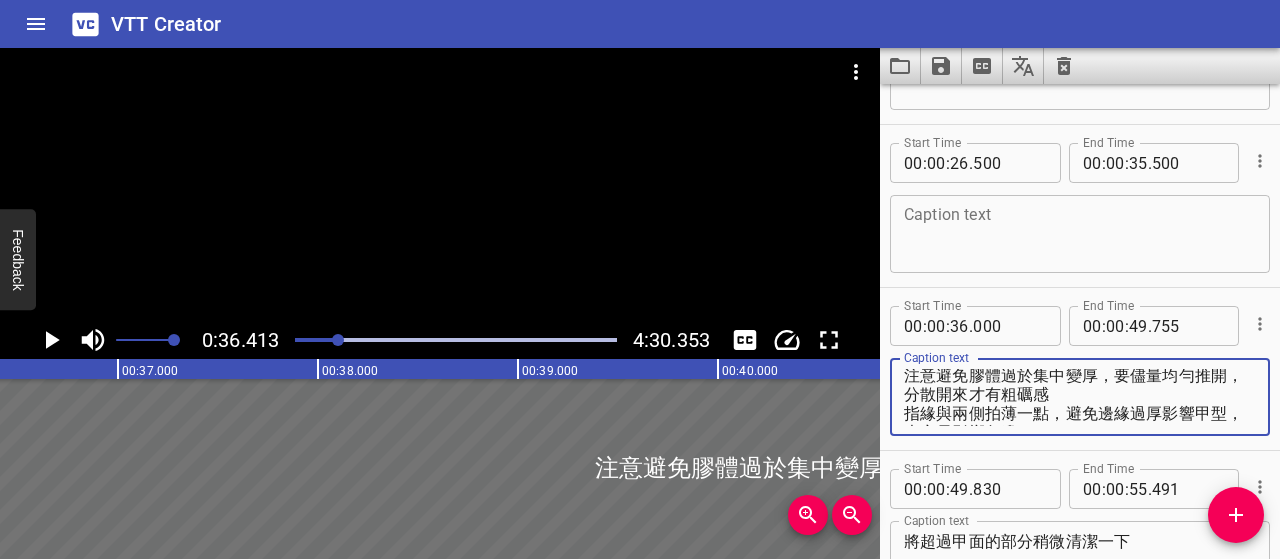 scroll, scrollTop: 0, scrollLeft: 0, axis: both 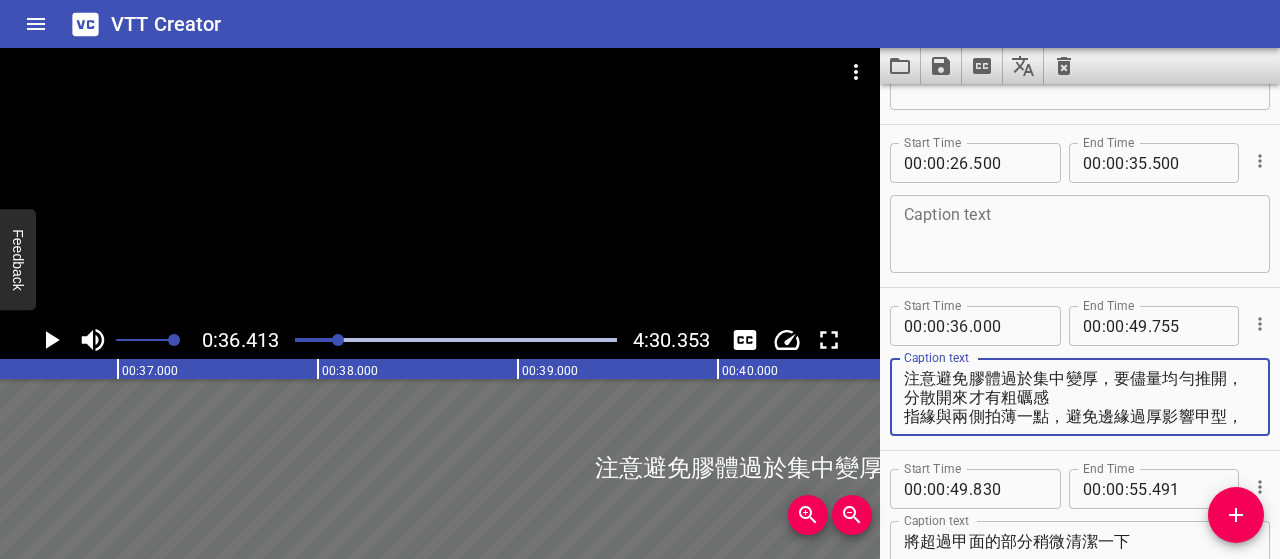 drag, startPoint x: 1087, startPoint y: 396, endPoint x: 891, endPoint y: 377, distance: 196.91876 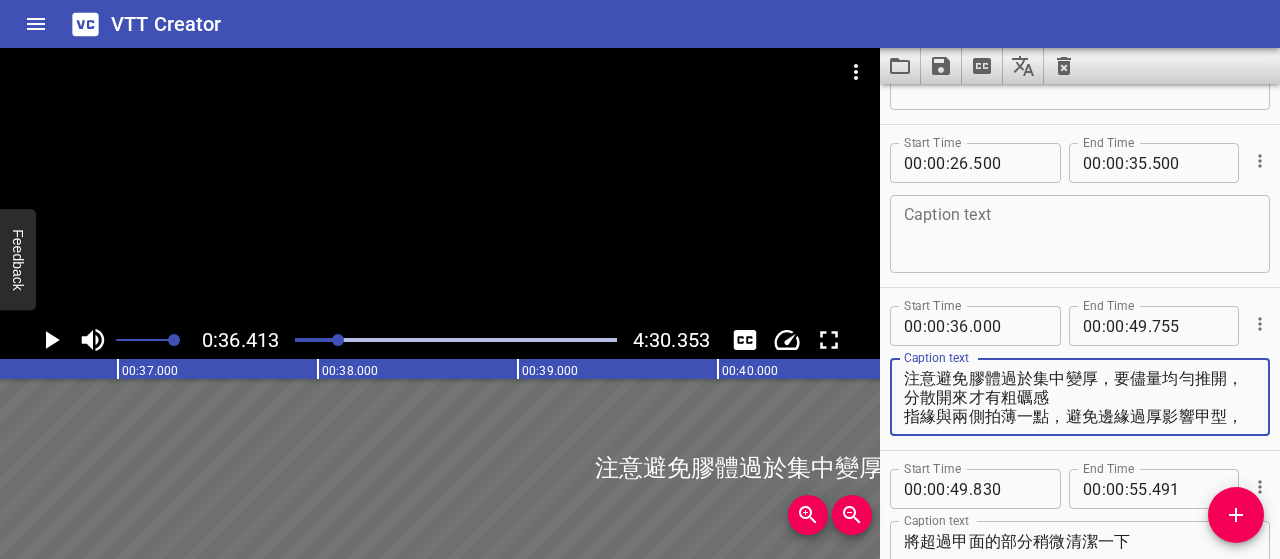 click on "注意避免膠體過於集中變厚，要儘量均勻推開，分散開來才有粗礪感
指緣與兩側拍薄一點，避免邊緣過厚影響甲型，也容易影響包邊 Caption text" at bounding box center (1080, 397) 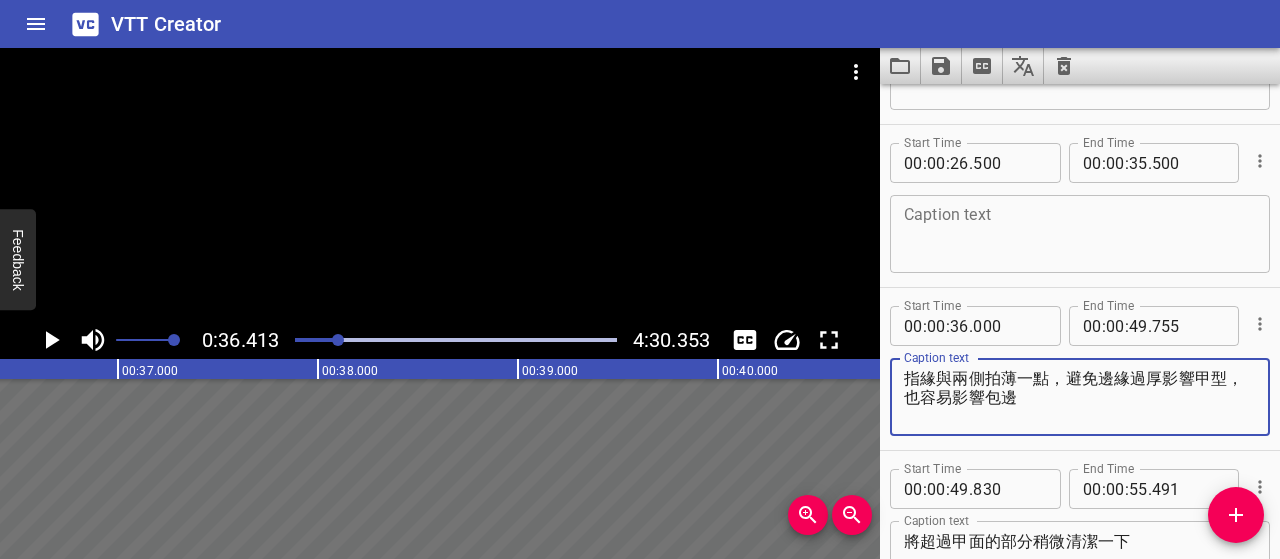 type on "指緣與兩側拍薄一點，避免邊緣過厚影響甲型，也容易影響包邊" 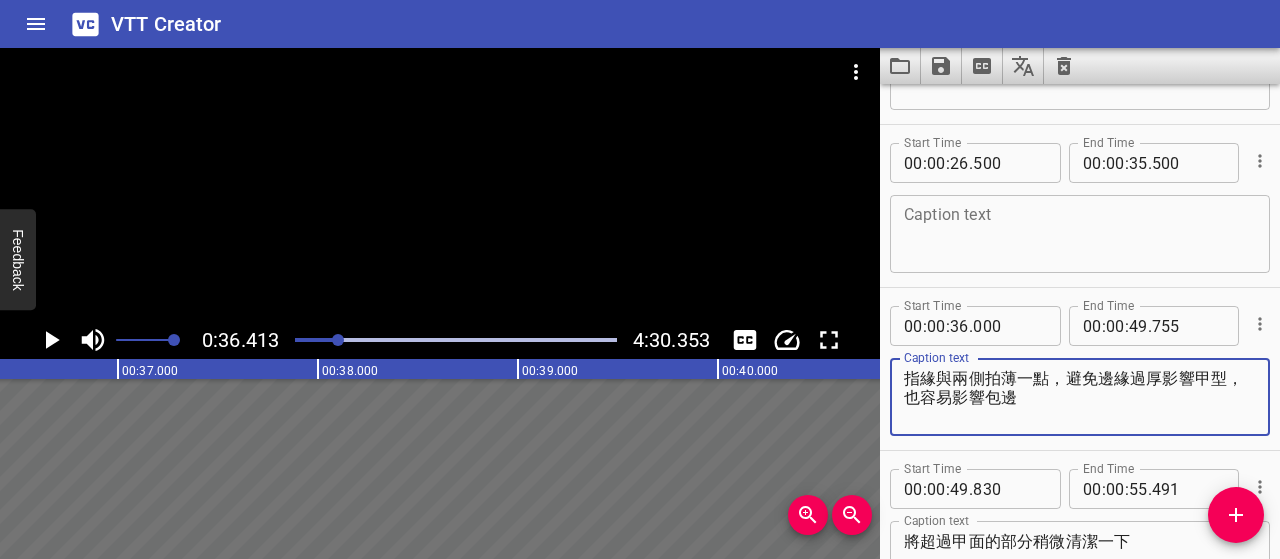 click at bounding box center (1080, 234) 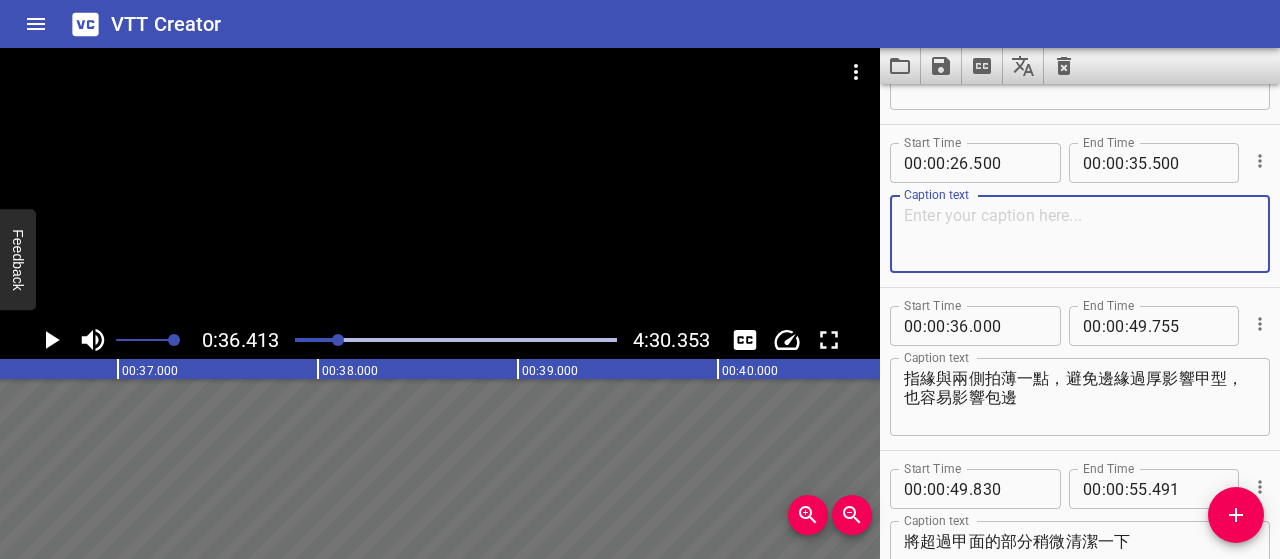 paste on "注意避免膠體過於集中變厚，要儘量均勻推開，分散開來才有粗礪感" 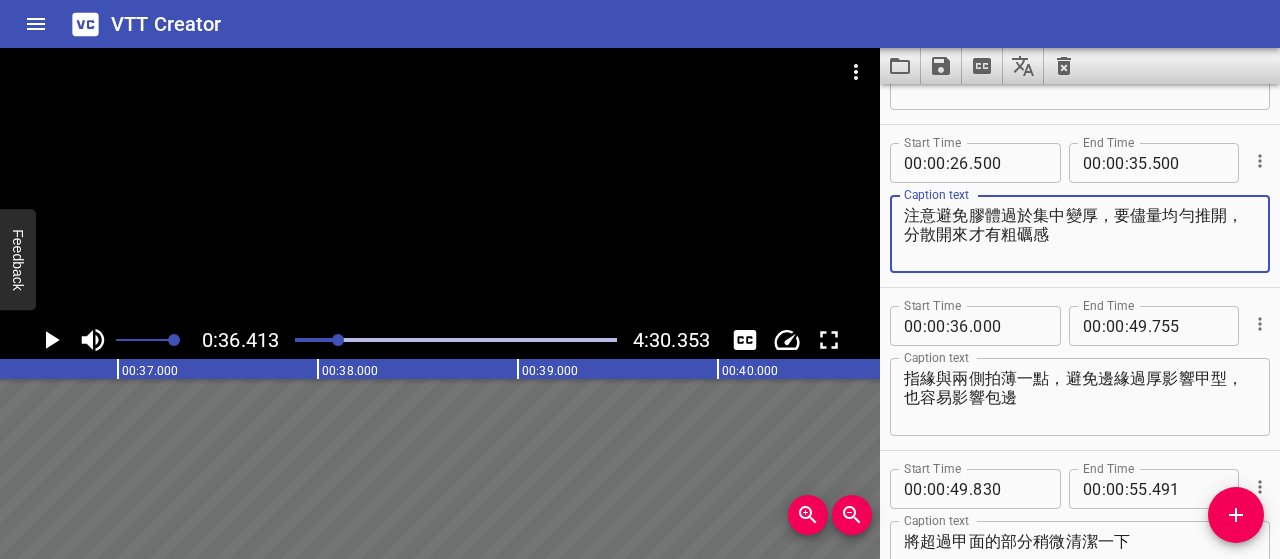 type on "注意避免膠體過於集中變厚，要儘量均勻推開，分散開來才有粗礪感" 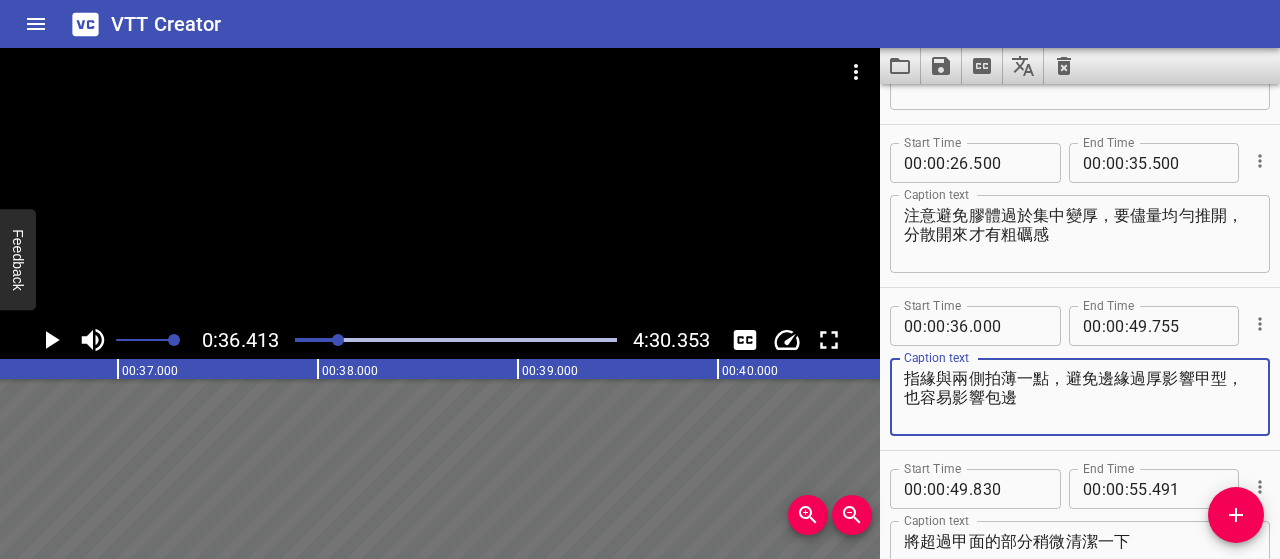 click on "指緣與兩側拍薄一點，避免邊緣過厚影響甲型，也容易影響包邊" at bounding box center (1080, 397) 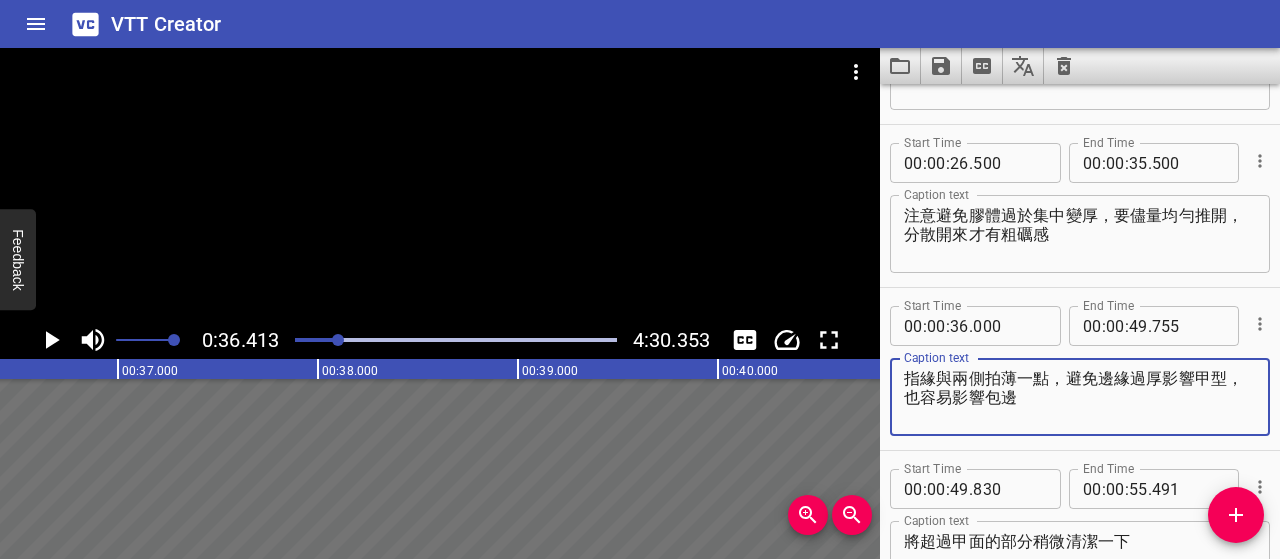 type on "指緣與兩側拍薄一點，避免邊緣過厚影響甲型，也容易影響包邊" 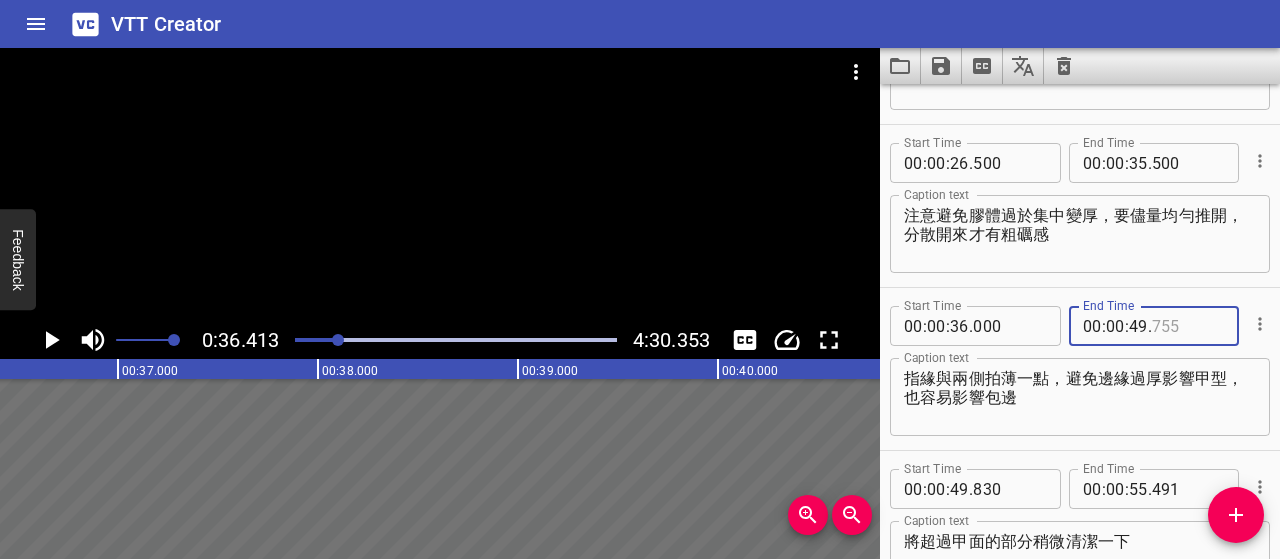 click at bounding box center (1188, 326) 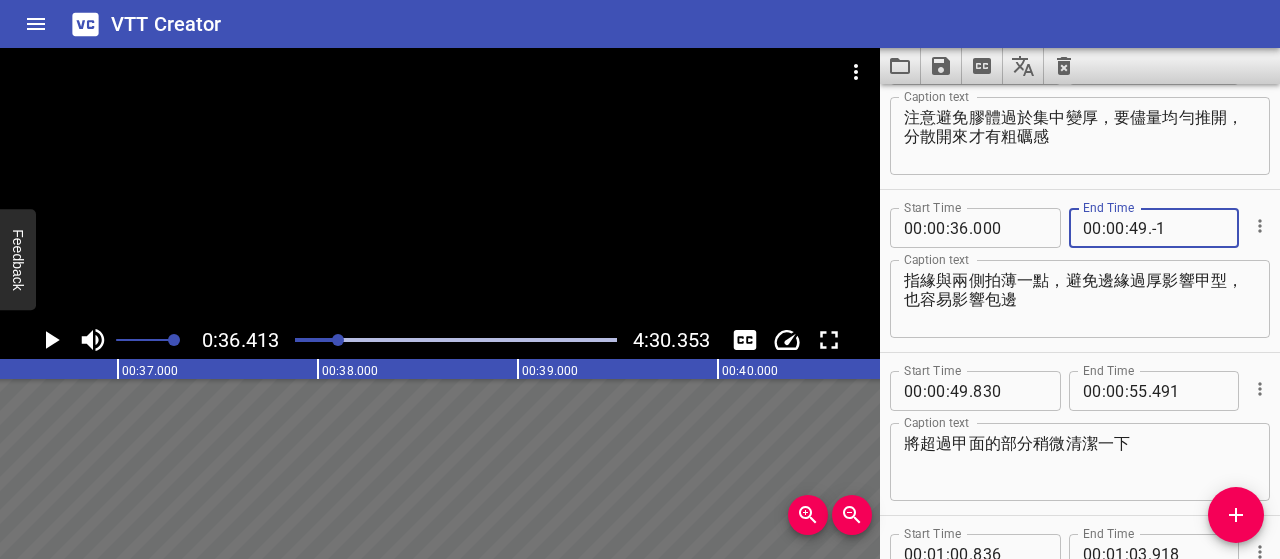 scroll, scrollTop: 552, scrollLeft: 0, axis: vertical 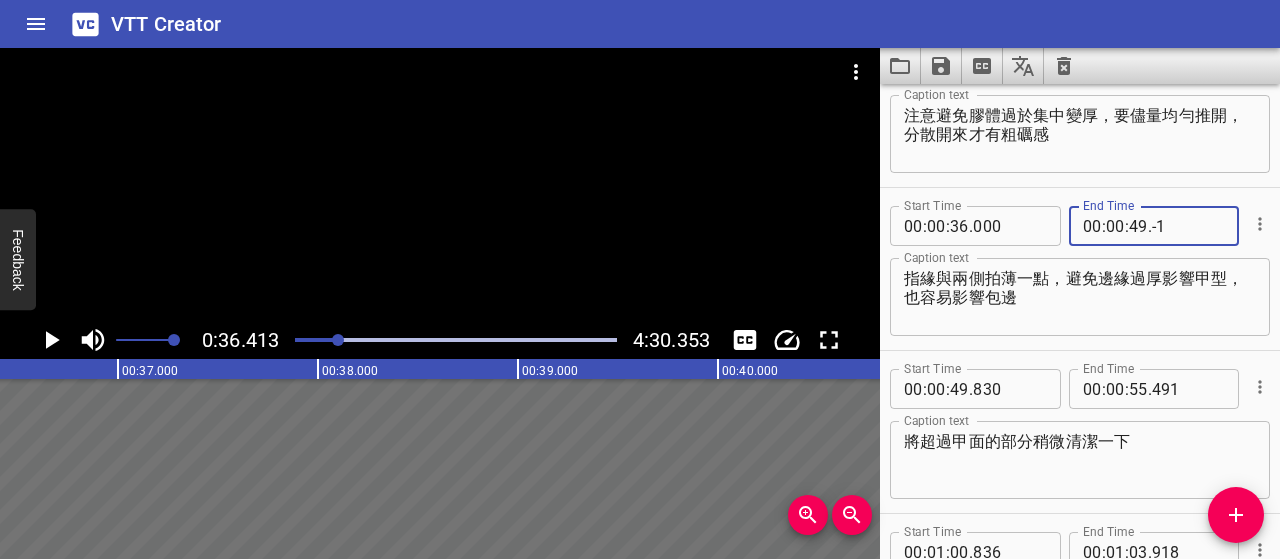 type on "-1" 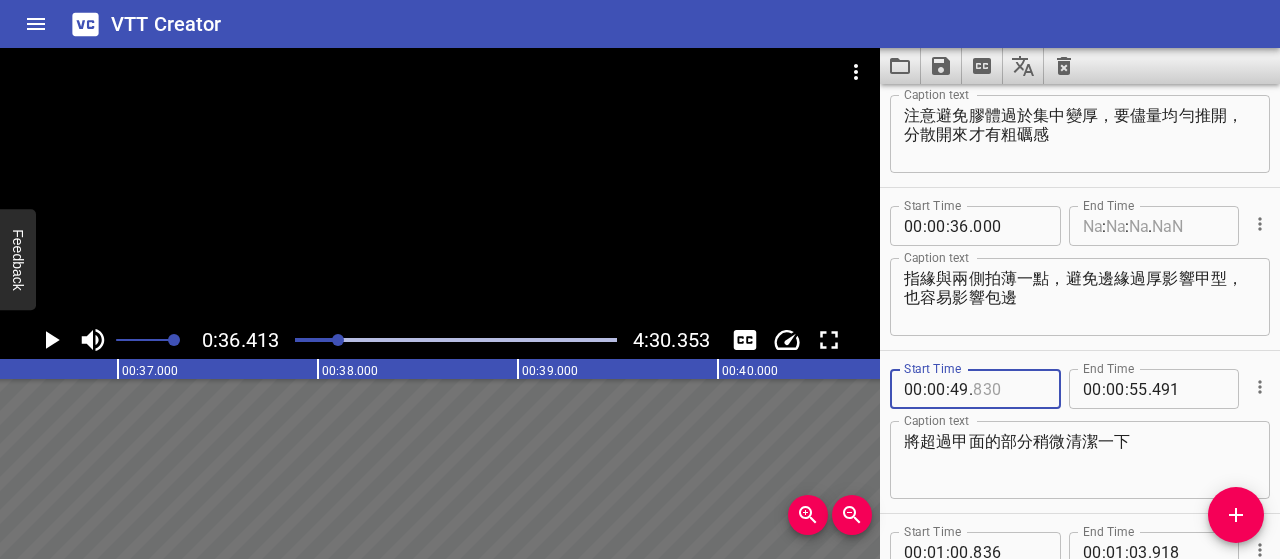 click at bounding box center [1009, 389] 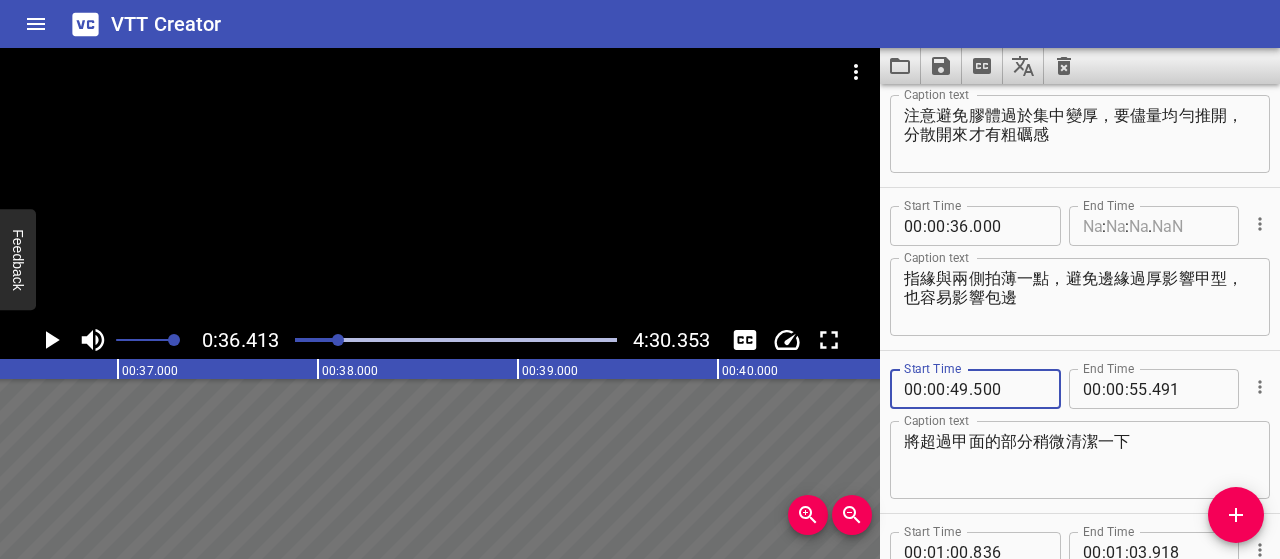 type on "500" 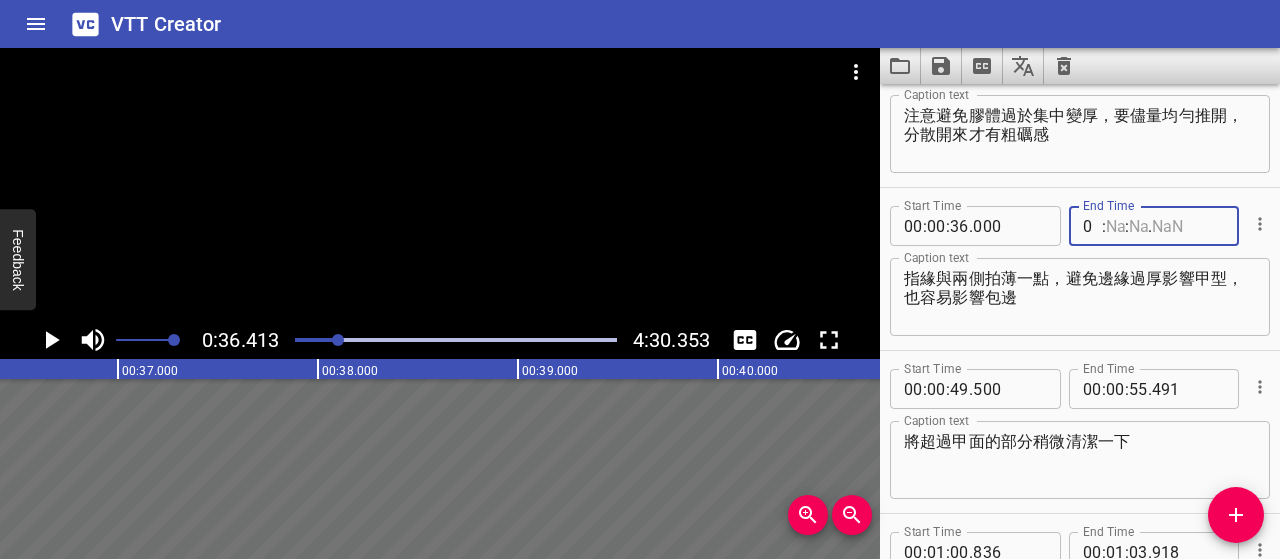 type on "00" 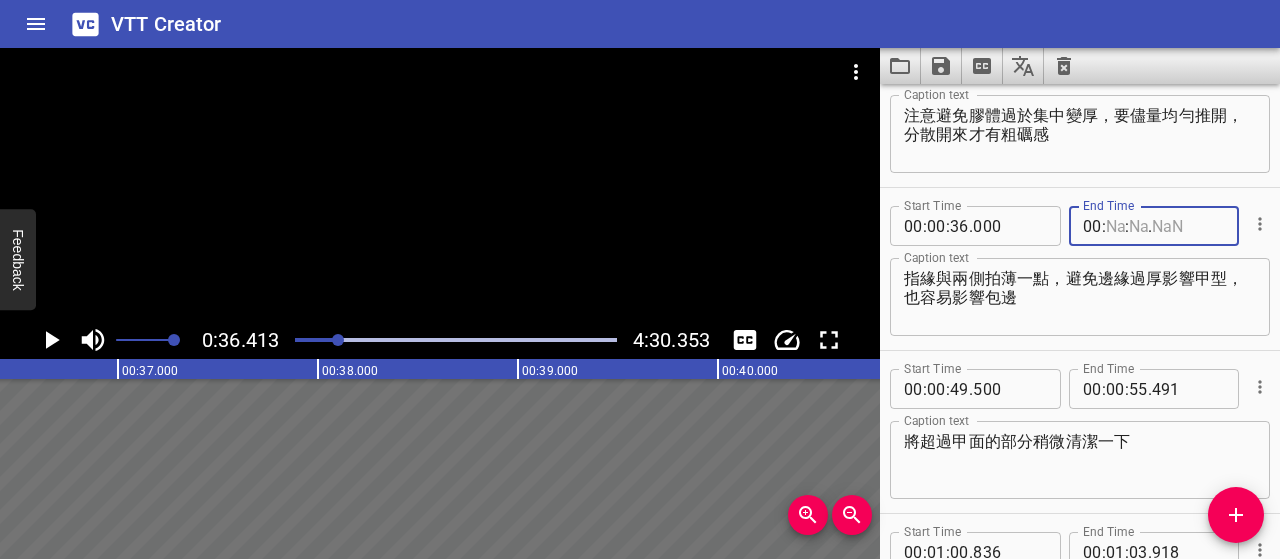 type 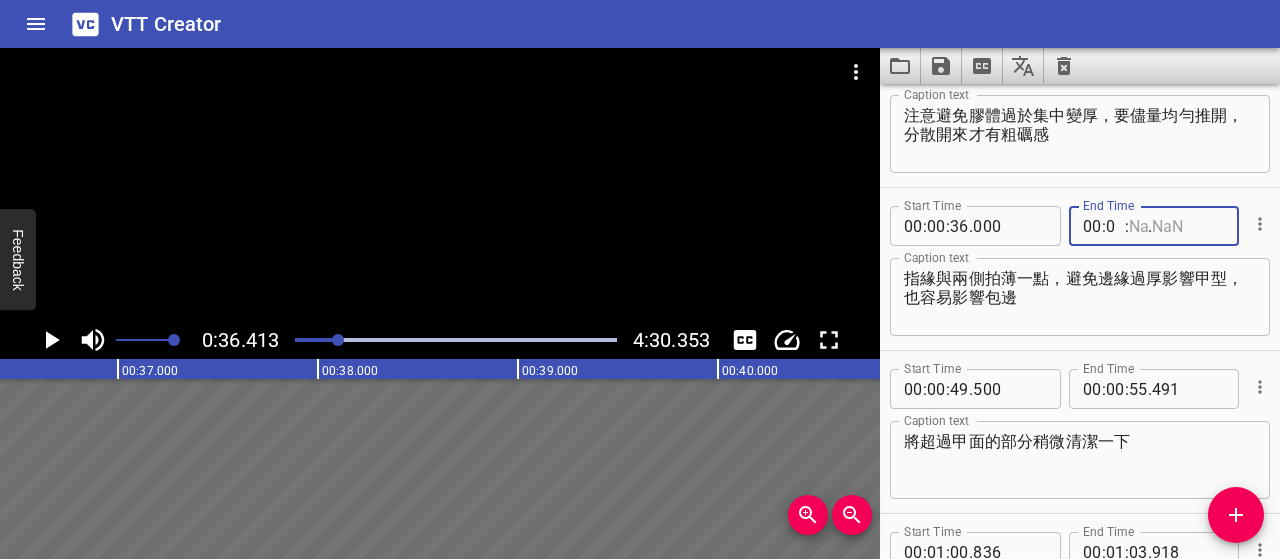 type on "00" 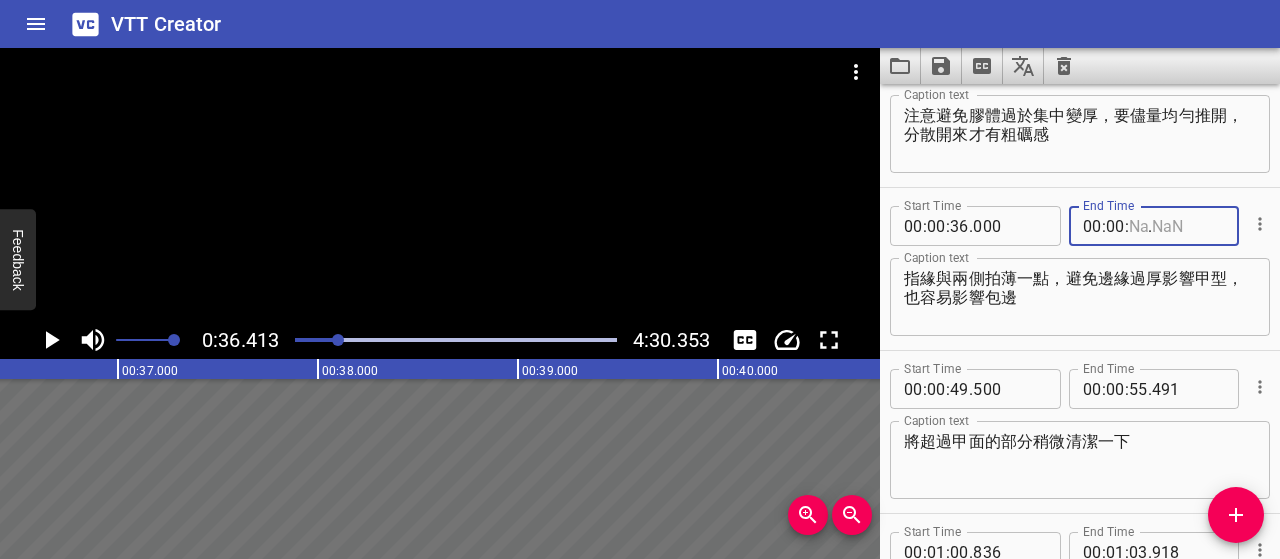 type 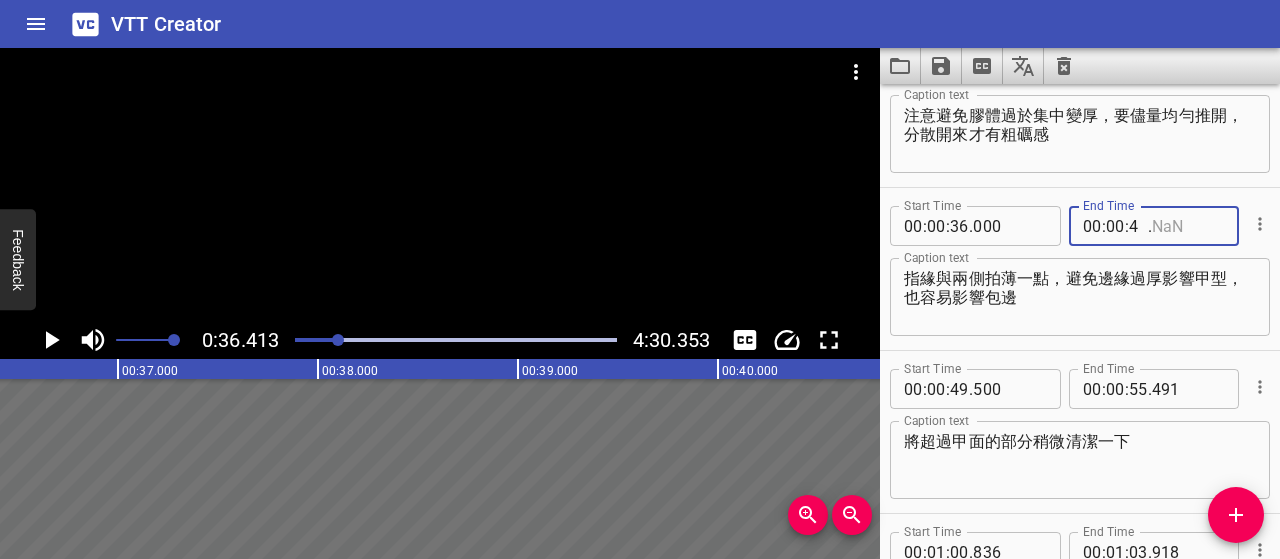 type on "49" 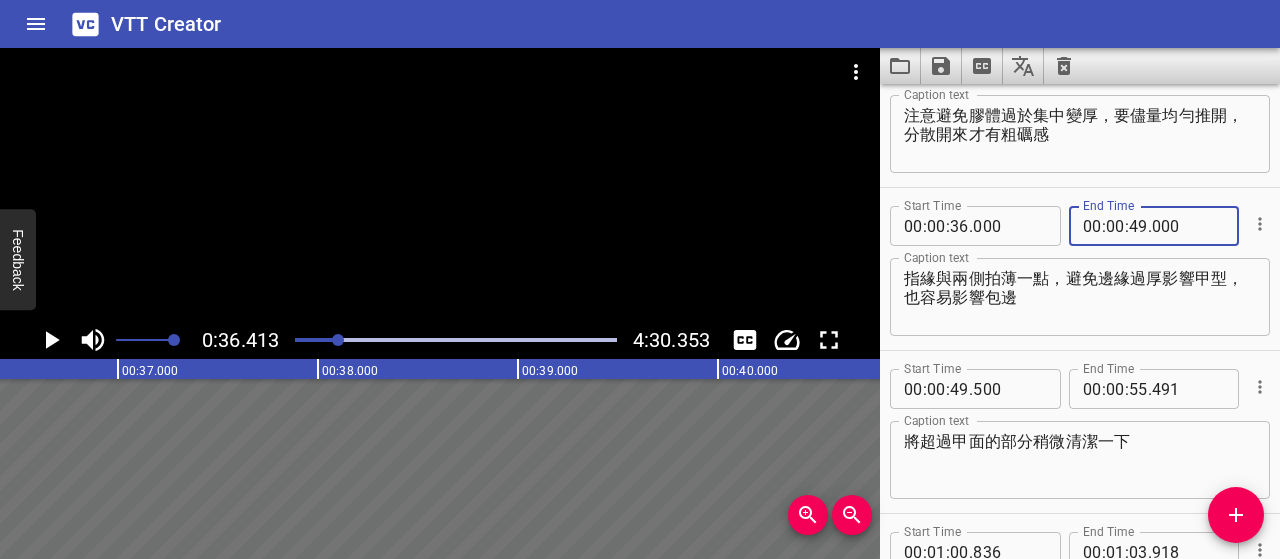 type on "000" 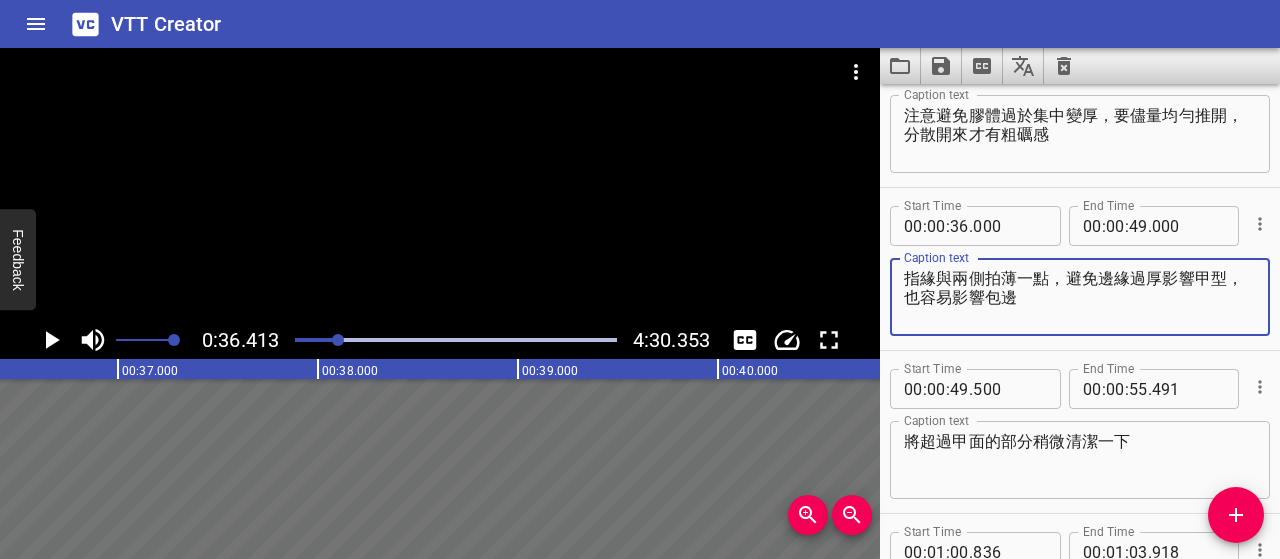 click on "指緣與兩側拍薄一點，避免邊緣過厚影響甲型，也容易影響包邊" at bounding box center [1080, 297] 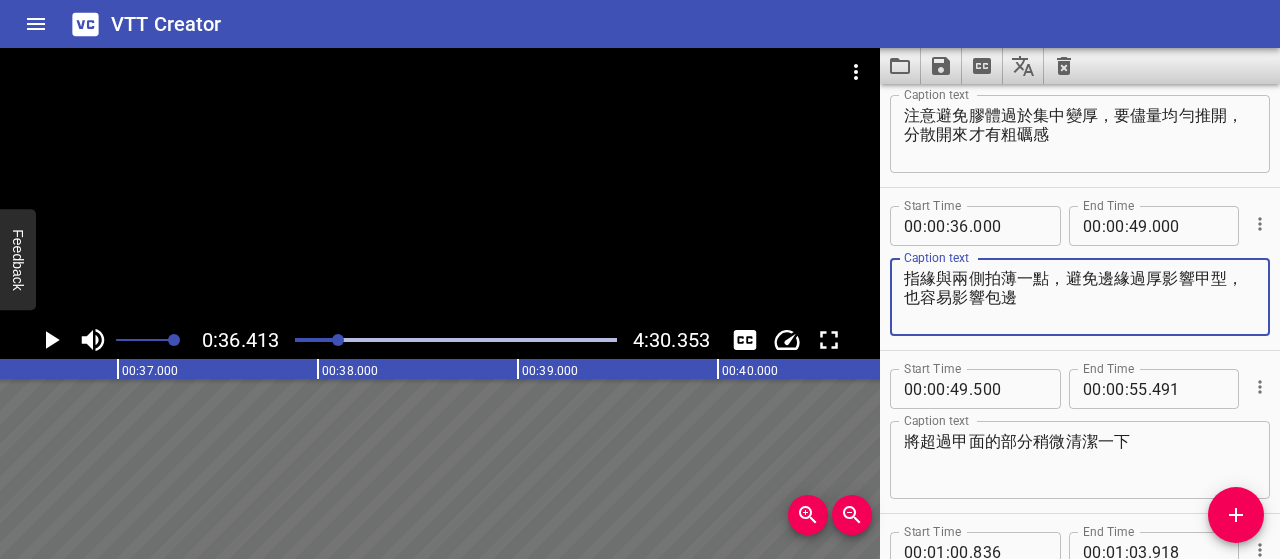 click 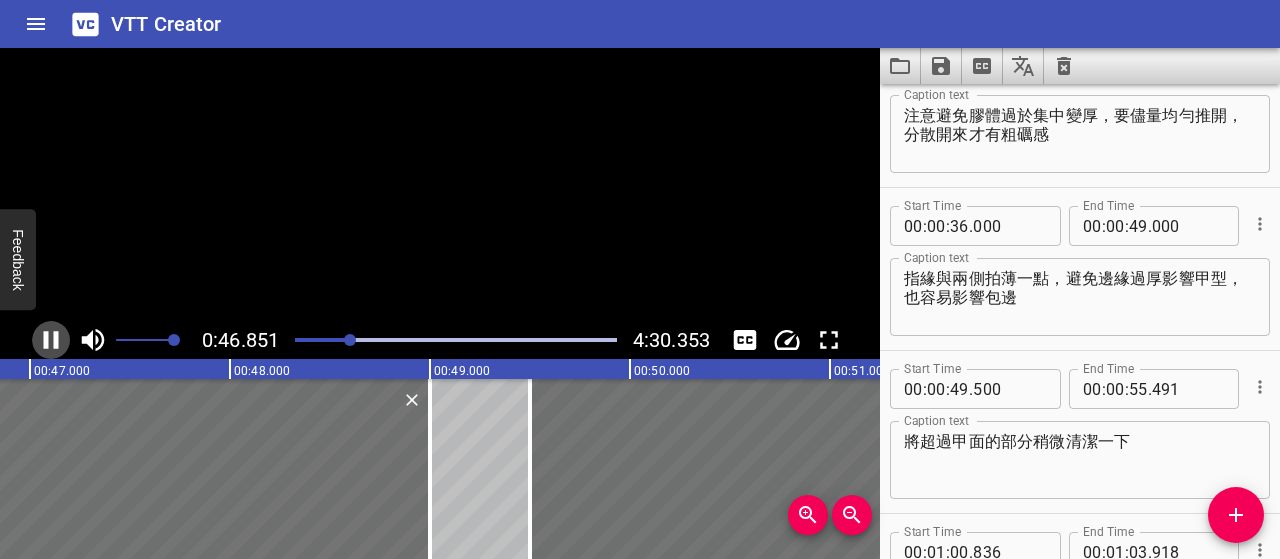 click 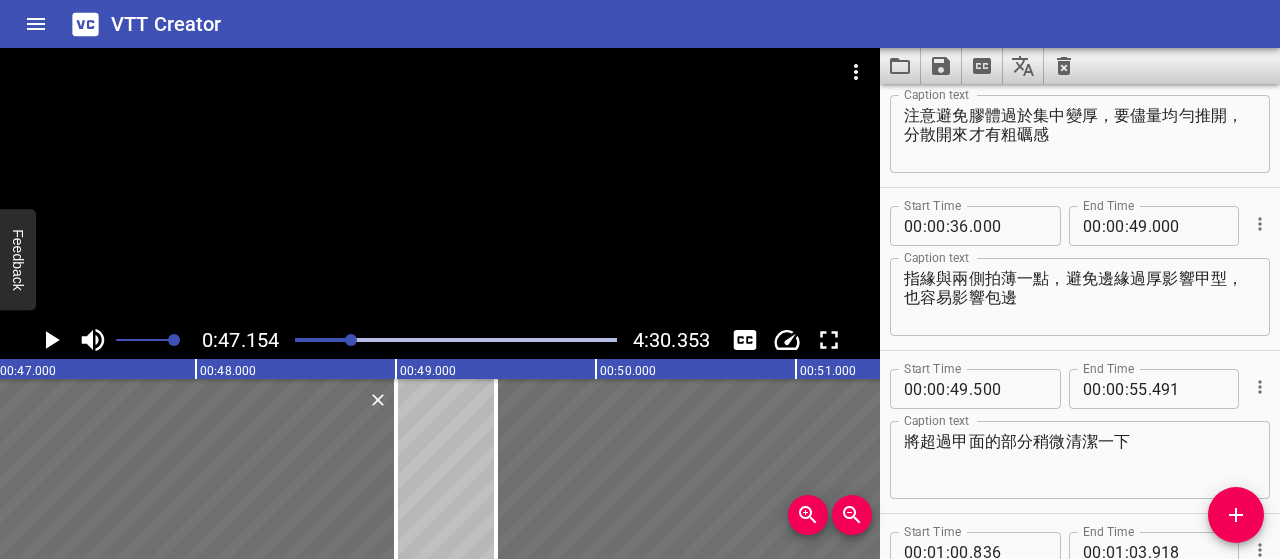 scroll, scrollTop: 0, scrollLeft: 9430, axis: horizontal 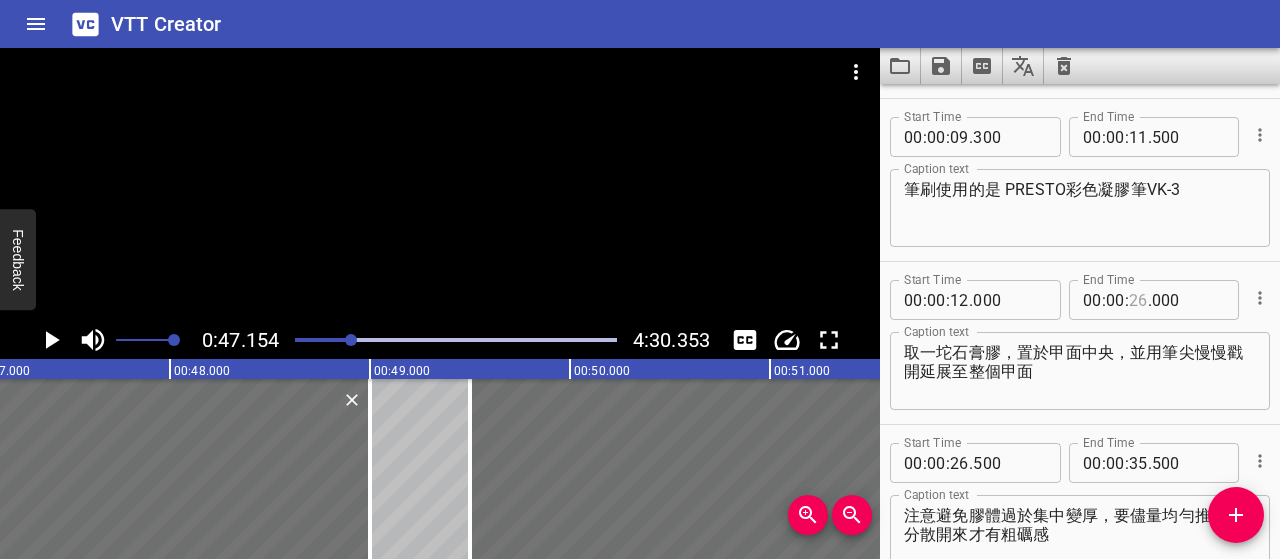 click at bounding box center [1138, 300] 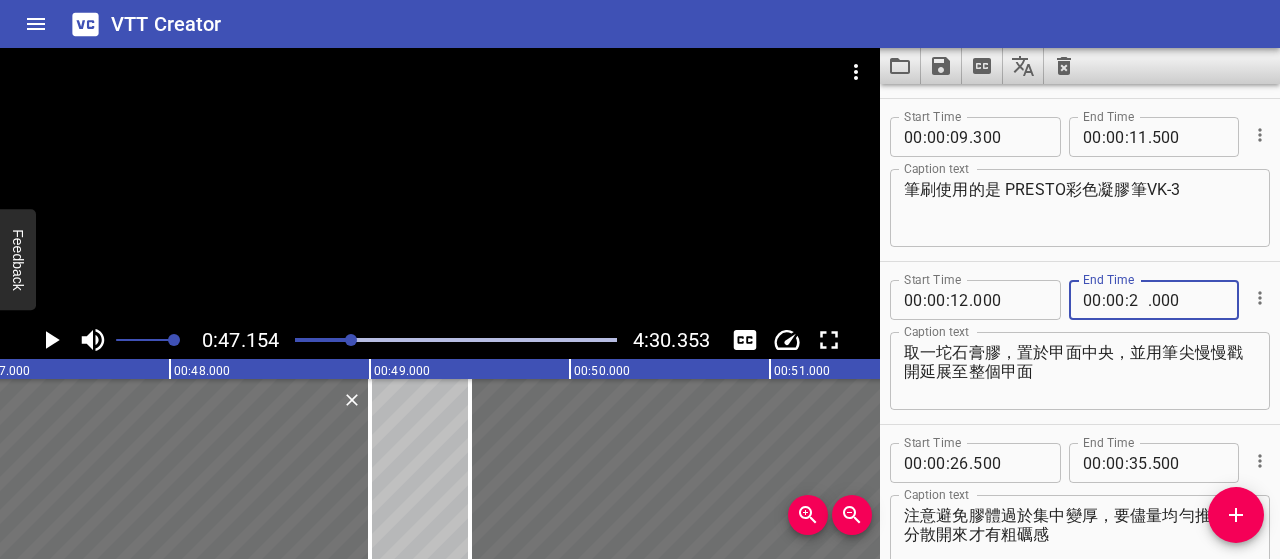 type on "20" 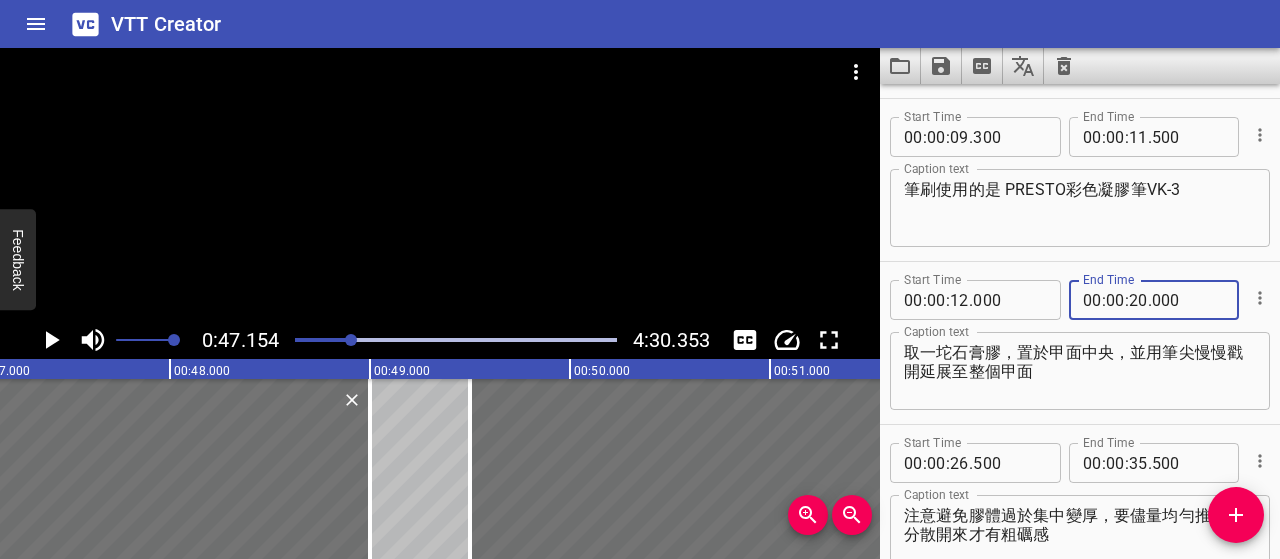 type on "000" 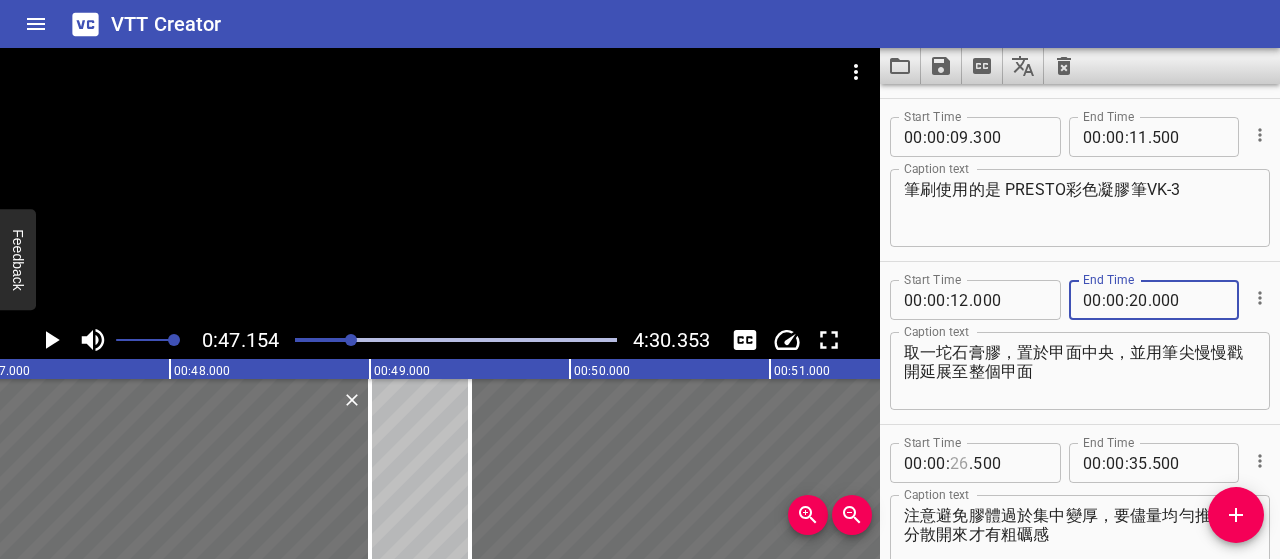 click at bounding box center (959, 463) 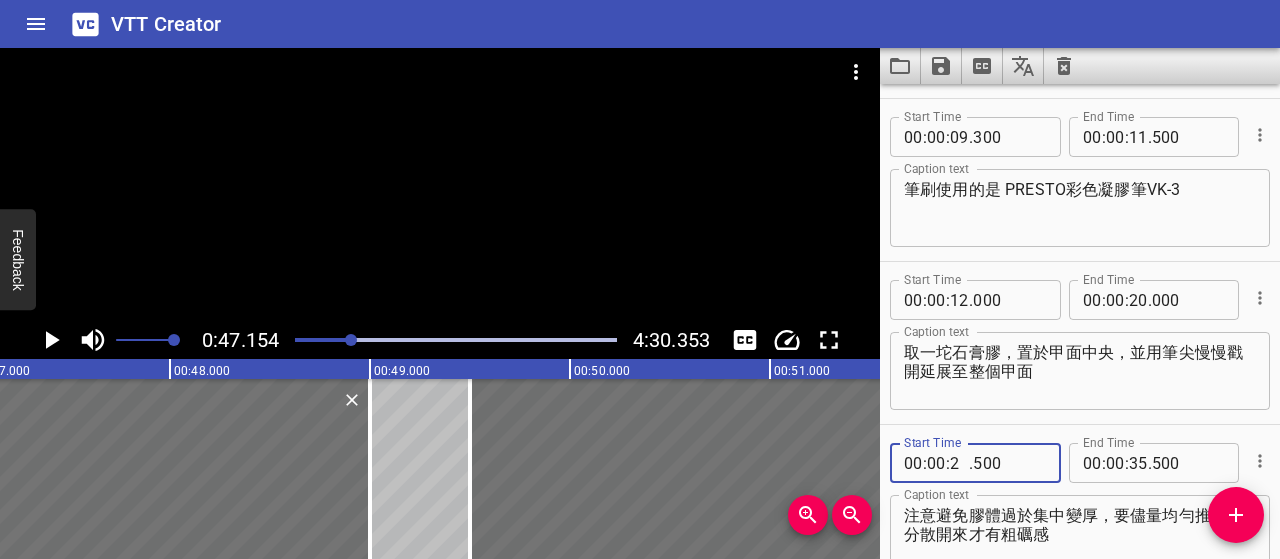 type on "21" 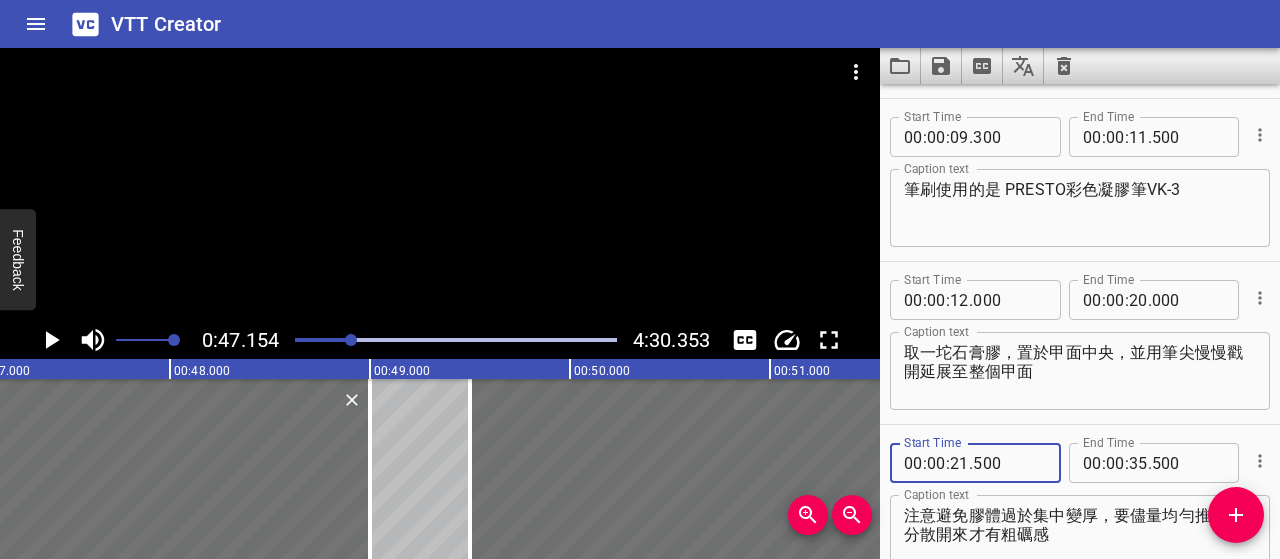 type 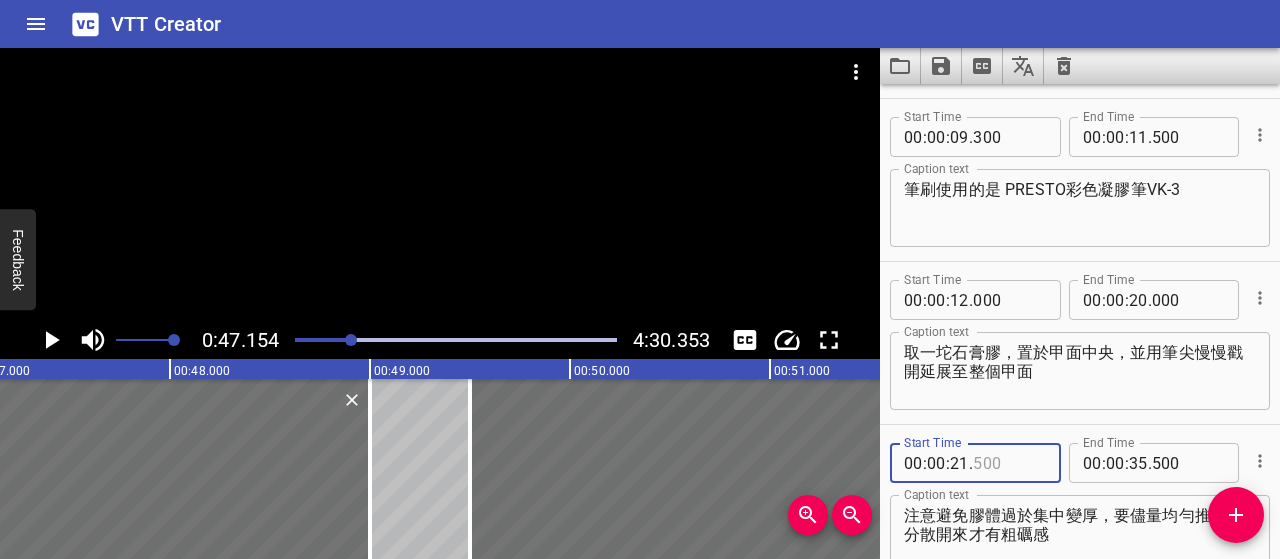 type 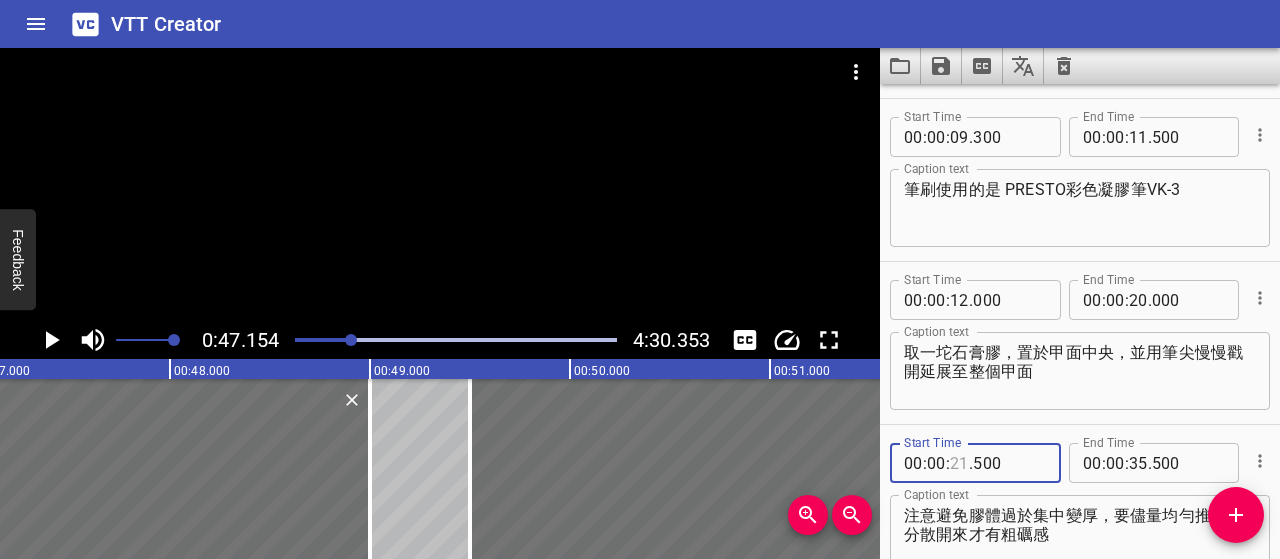 click at bounding box center [959, 463] 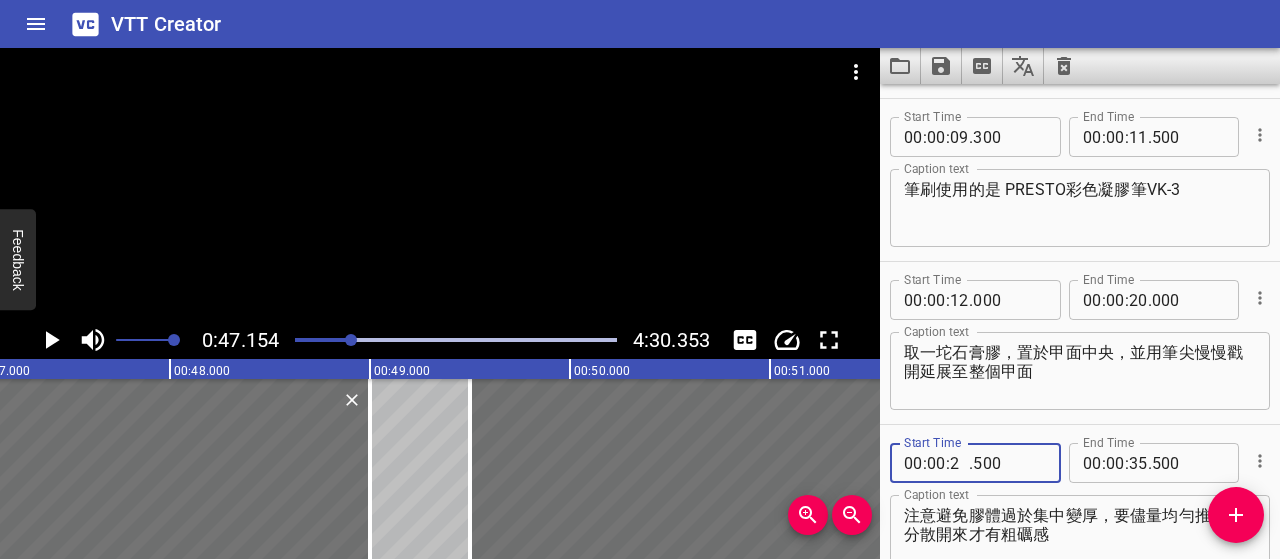 type on "20" 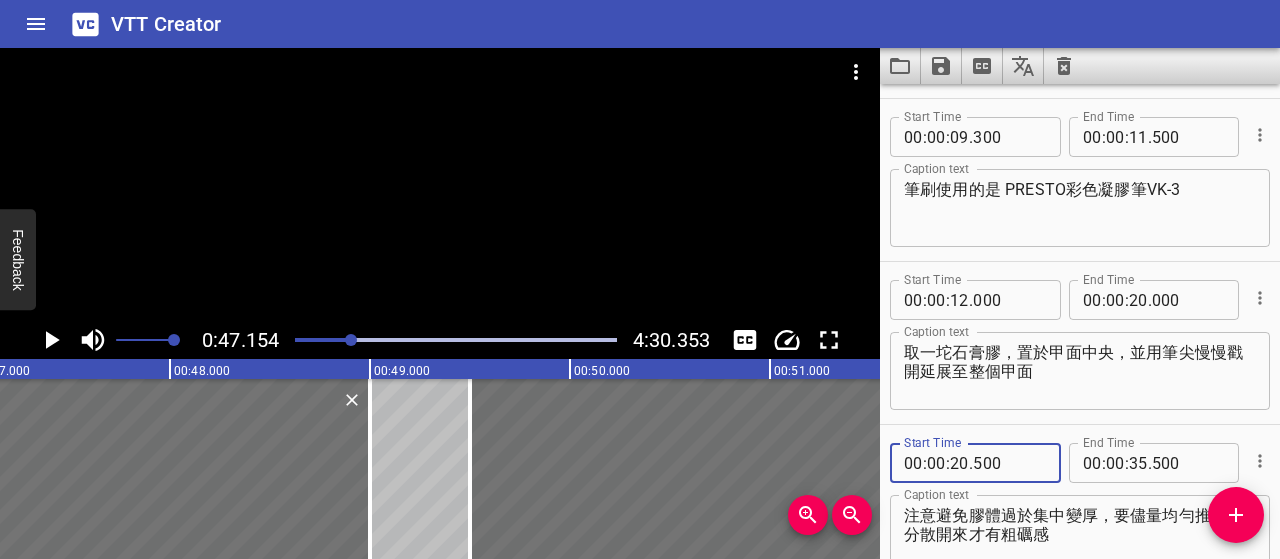 type on "500" 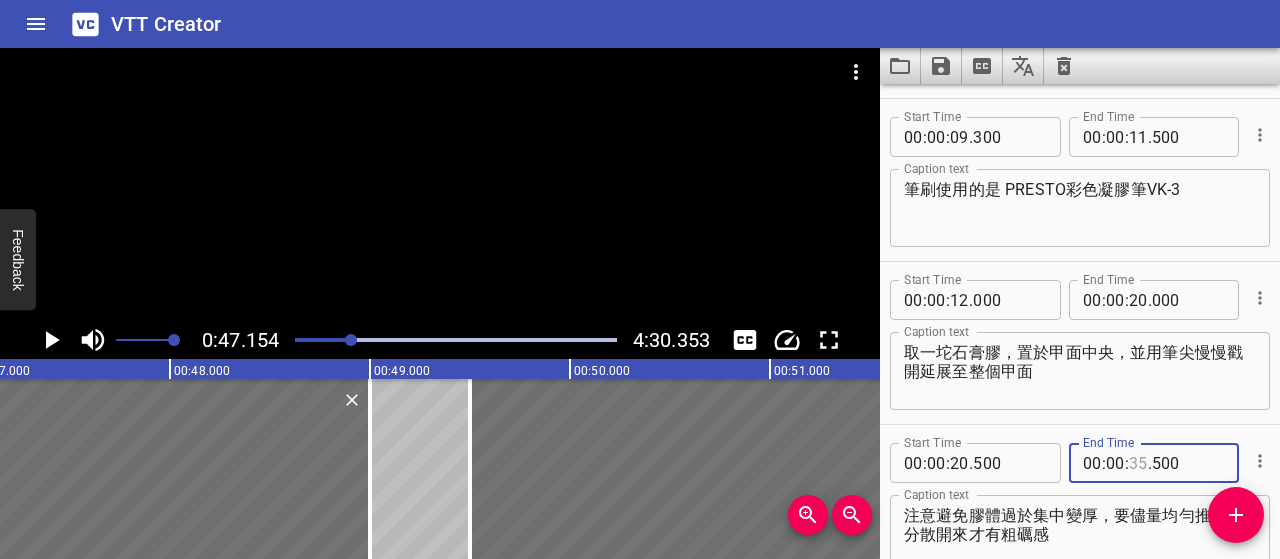 click at bounding box center (1138, 463) 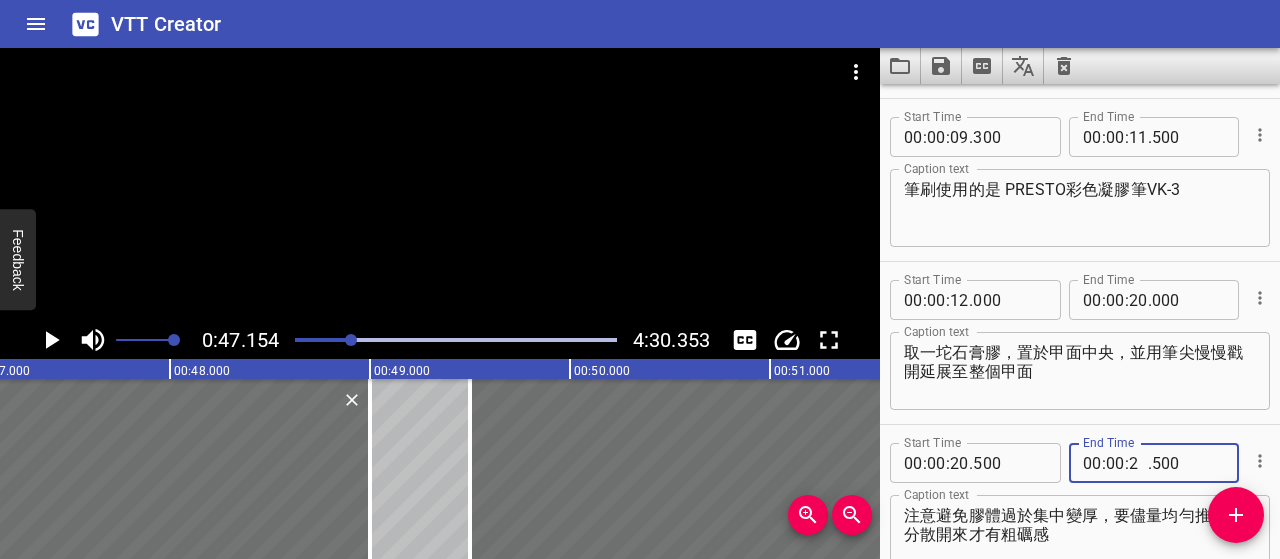 type on "28" 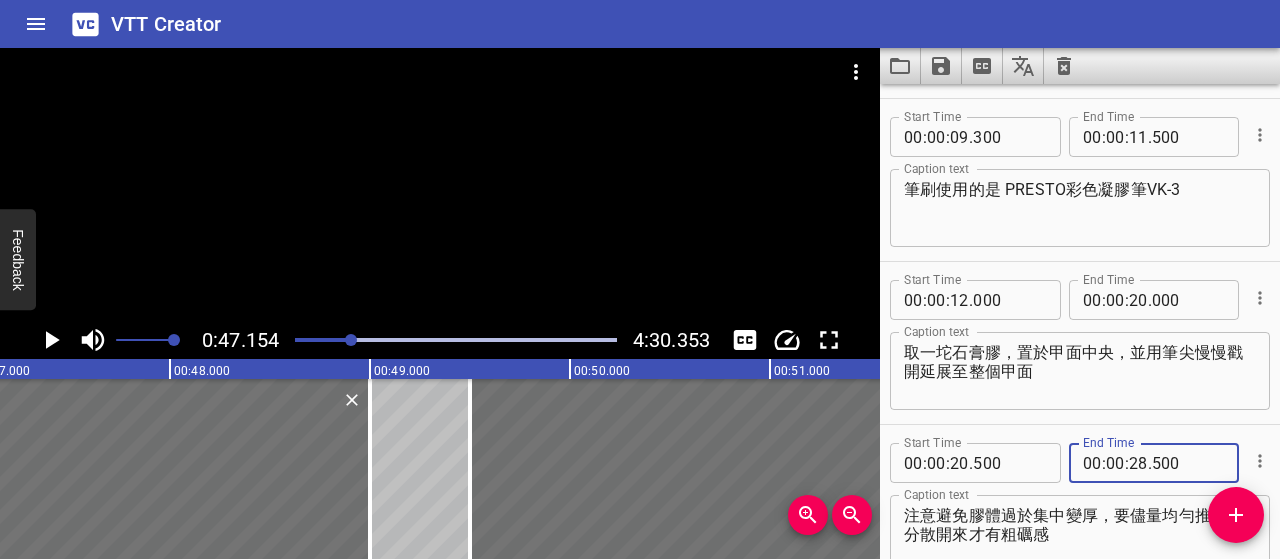 type on "500" 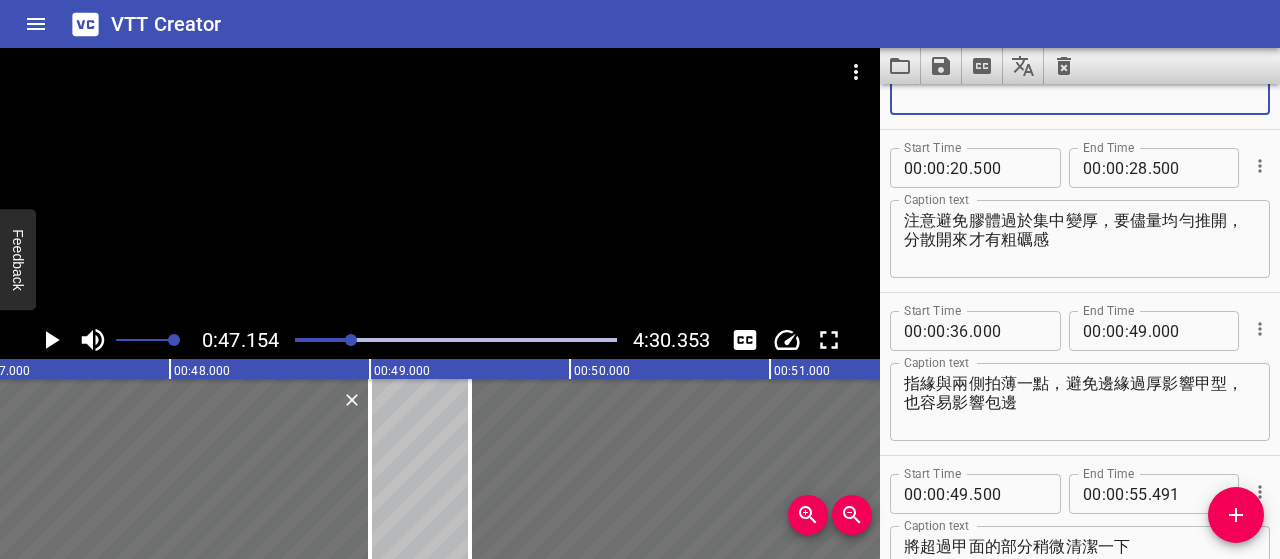 scroll, scrollTop: 552, scrollLeft: 0, axis: vertical 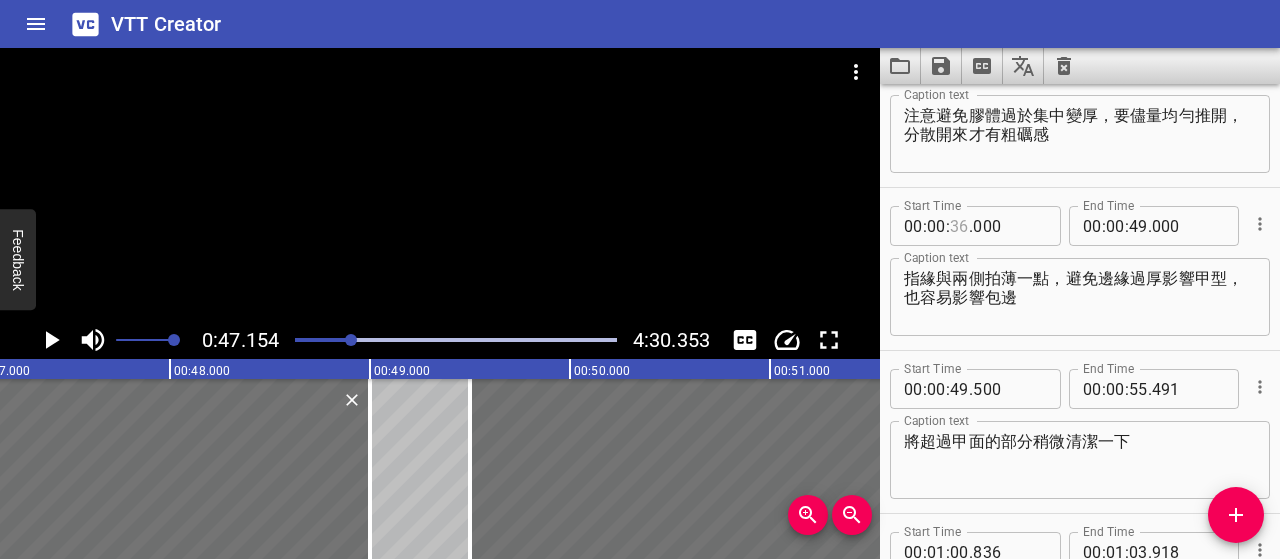 click at bounding box center (959, 226) 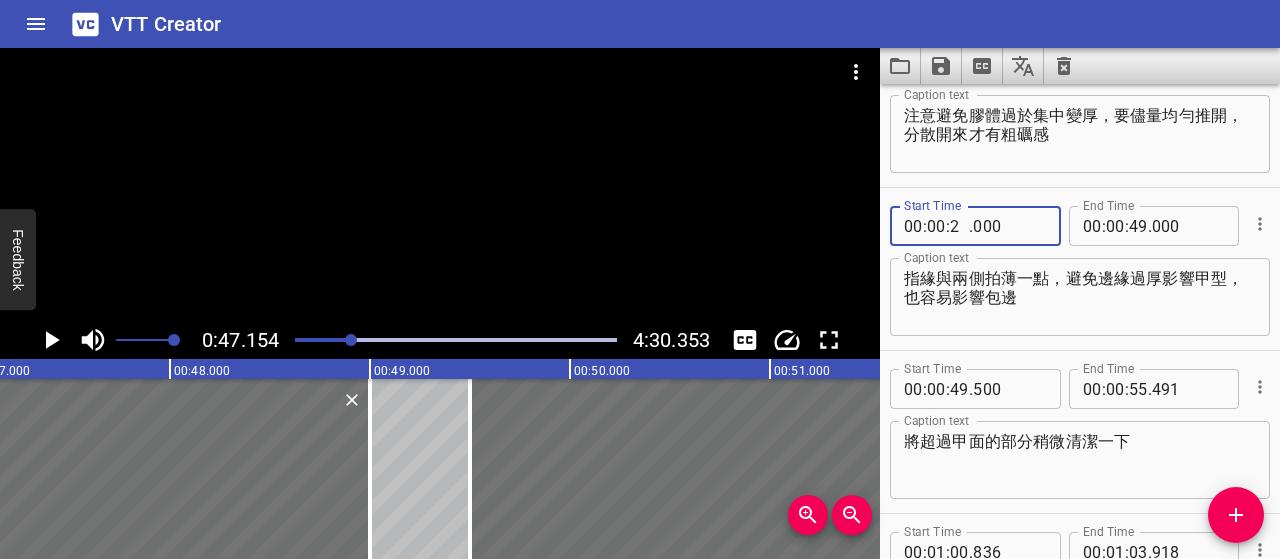 type on "29" 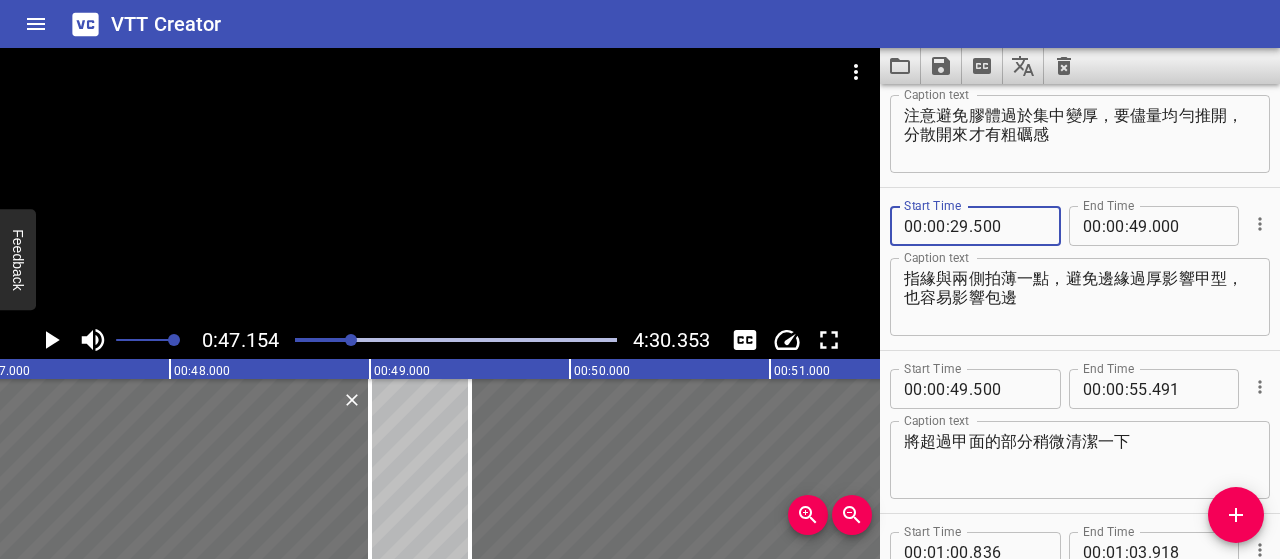 type on "500" 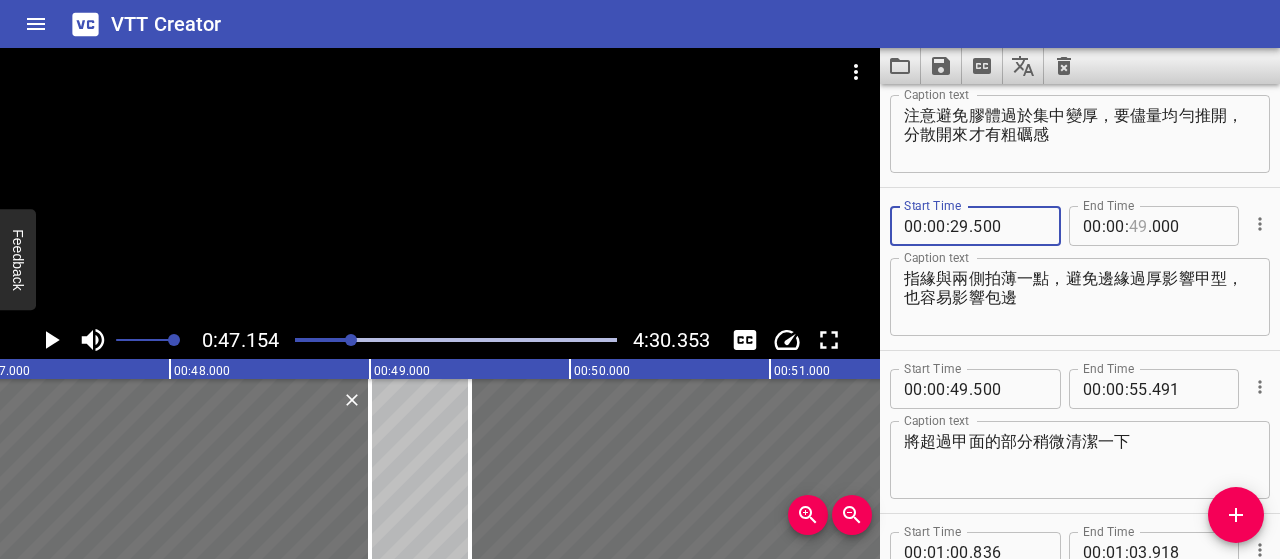 click at bounding box center [1138, 226] 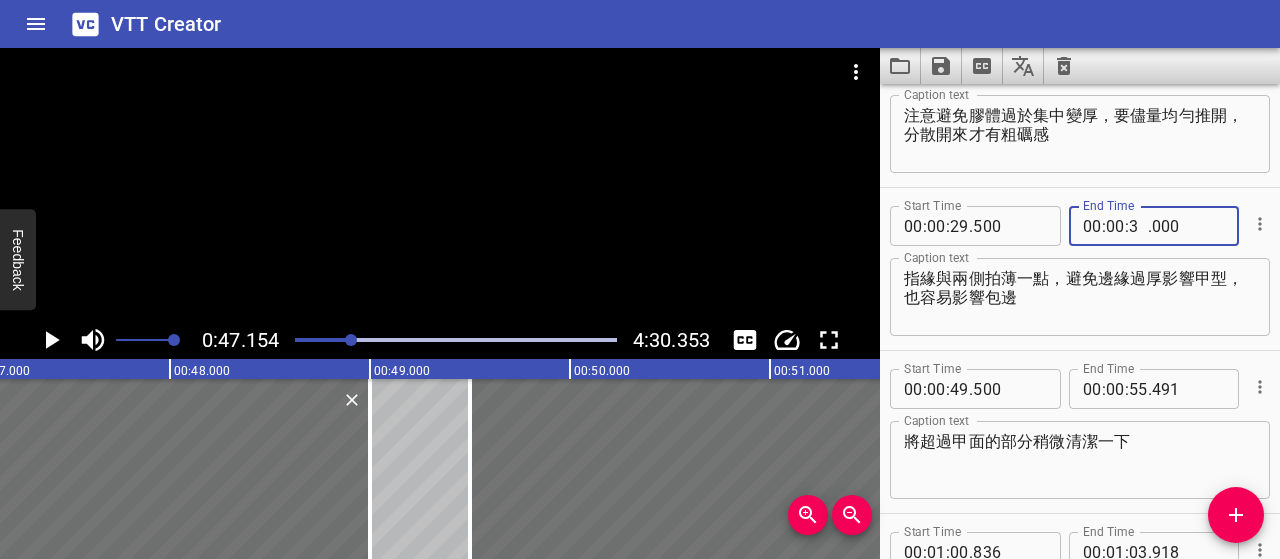type on "37" 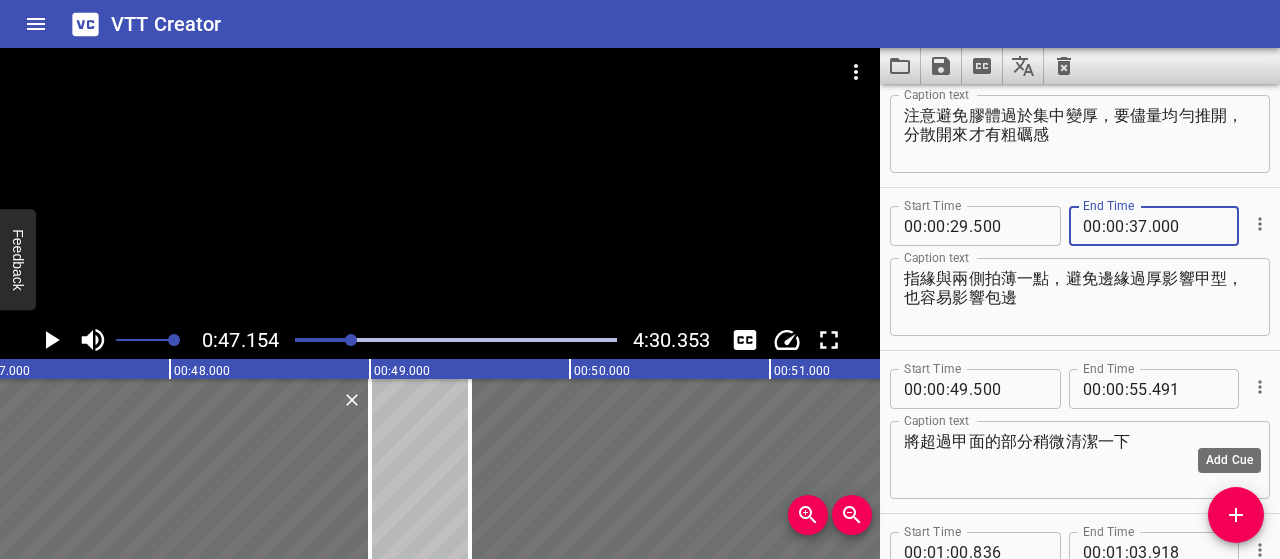type on "000" 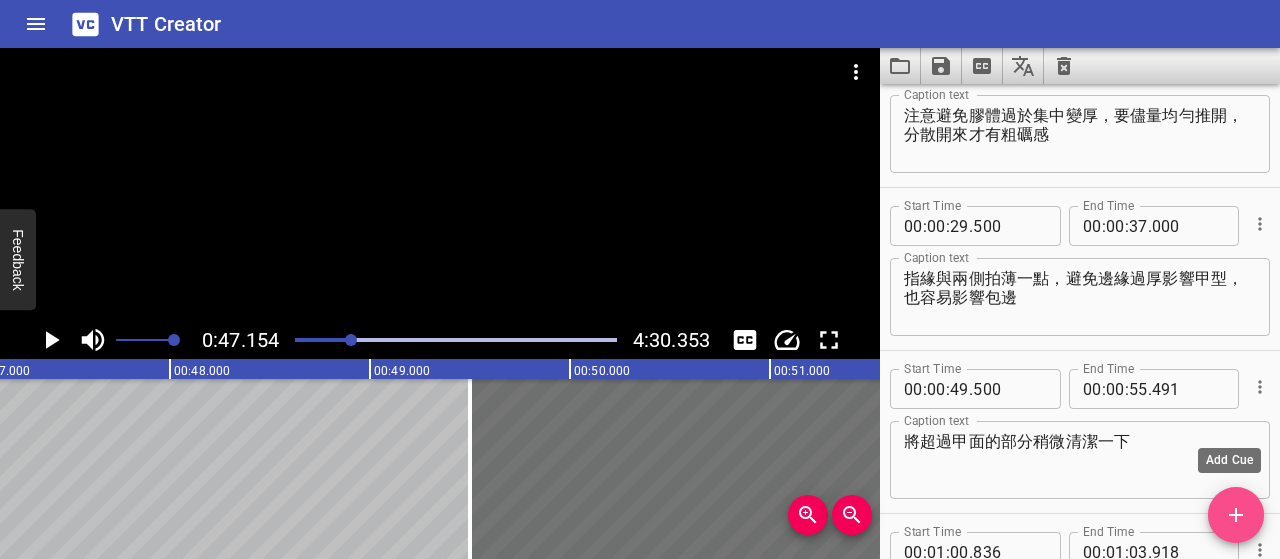 click 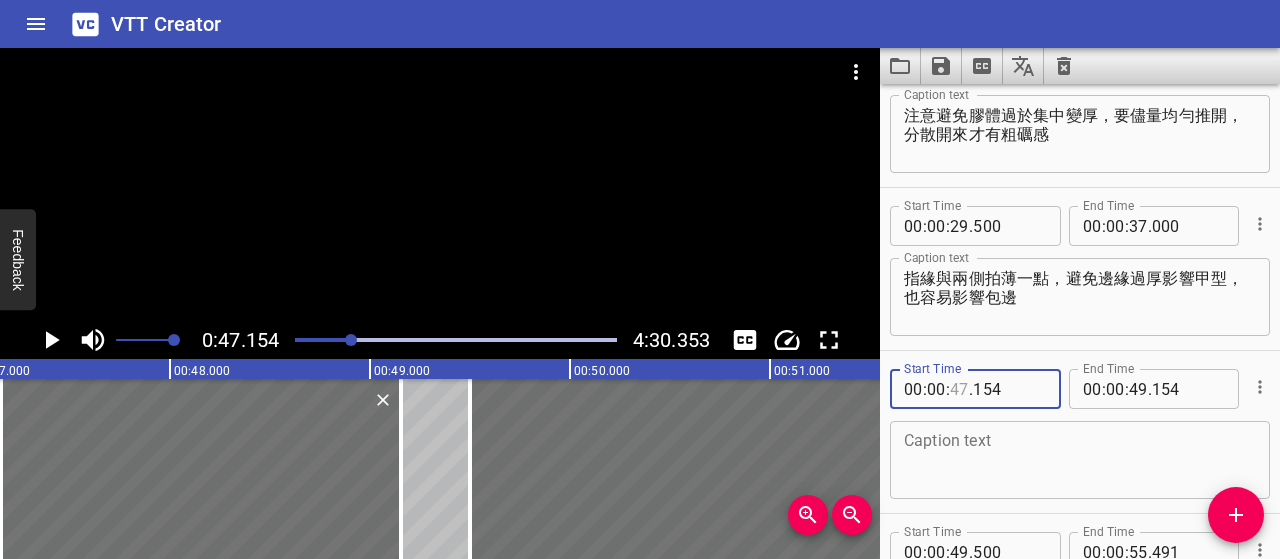 click at bounding box center (959, 389) 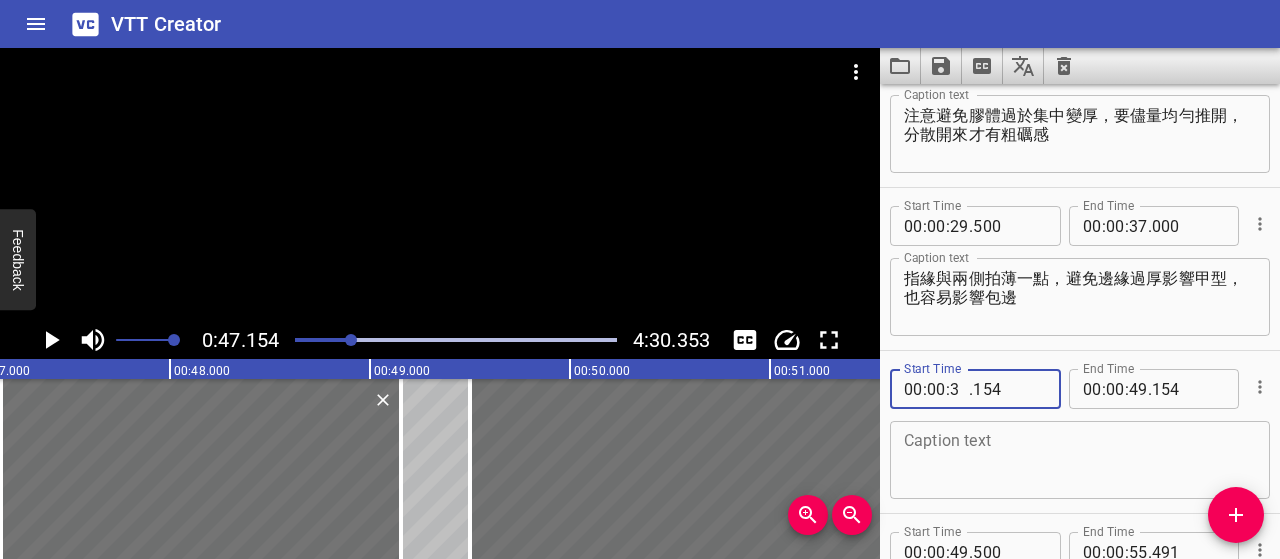 type on "37" 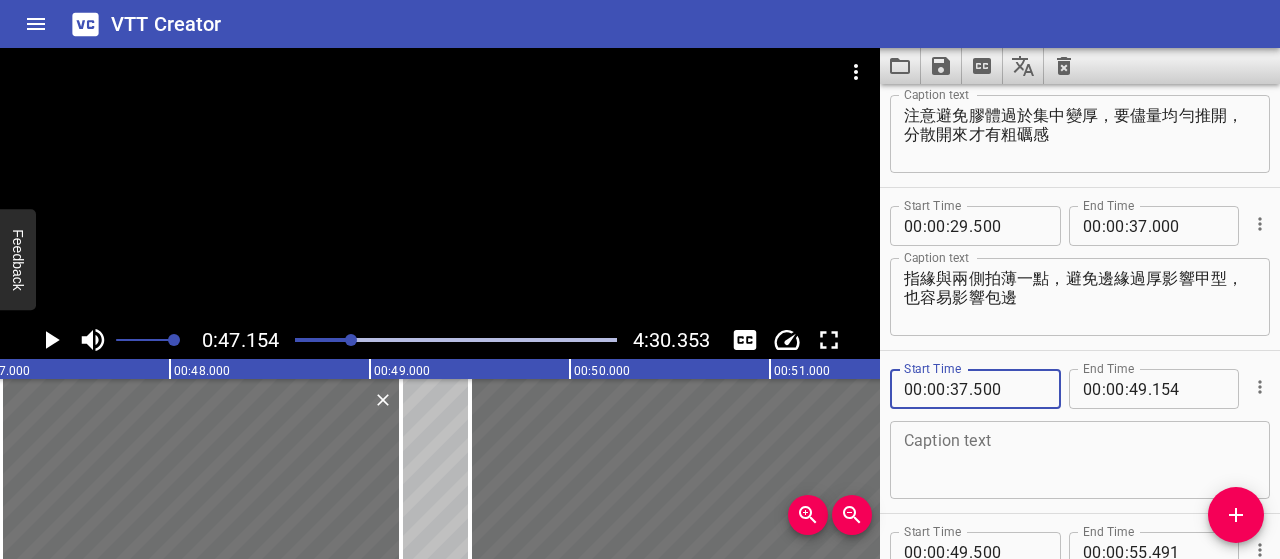 type on "500" 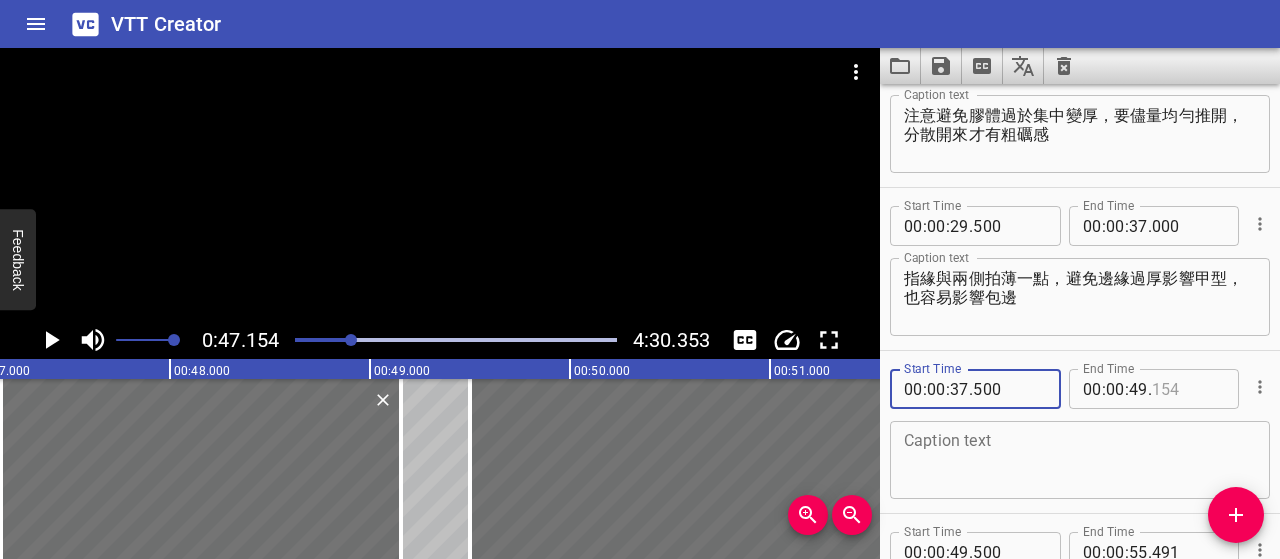 click at bounding box center [1188, 389] 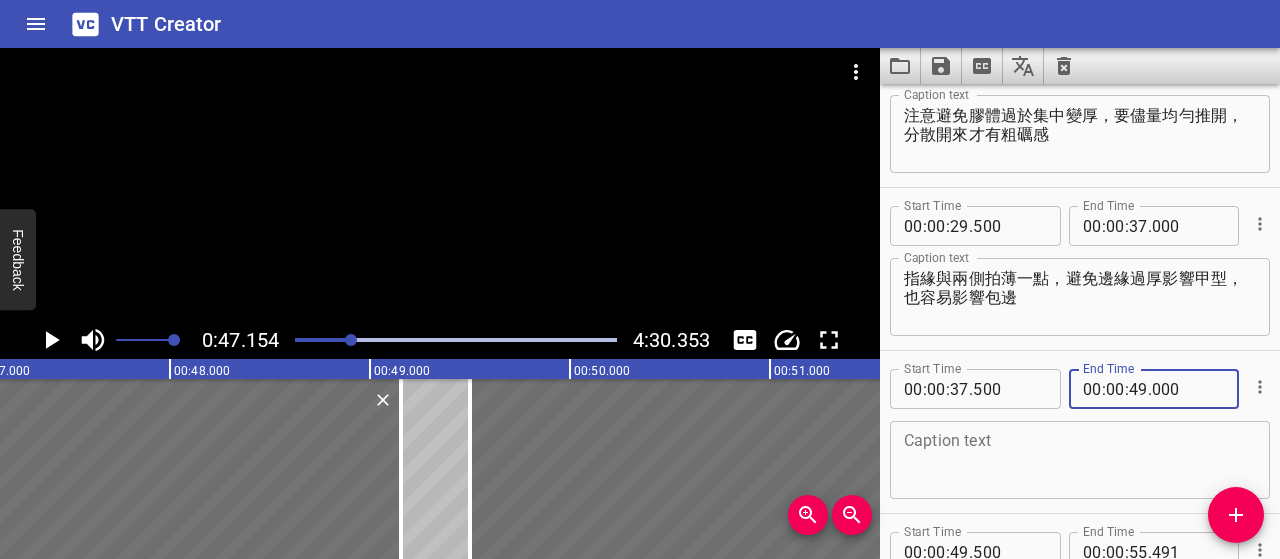 type on "000" 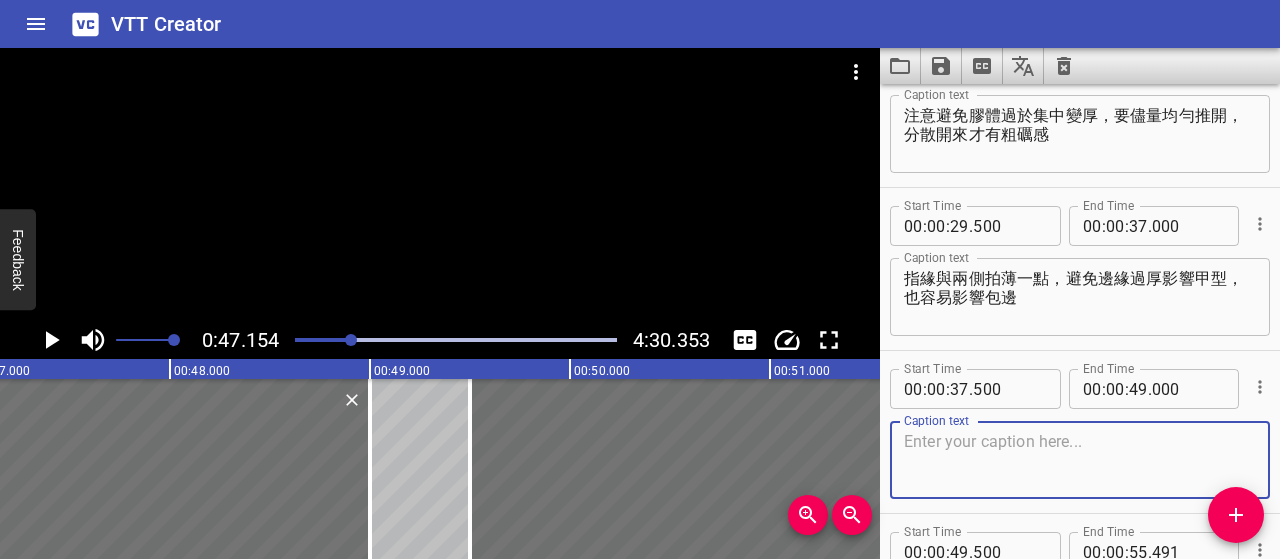 click at bounding box center [1080, 460] 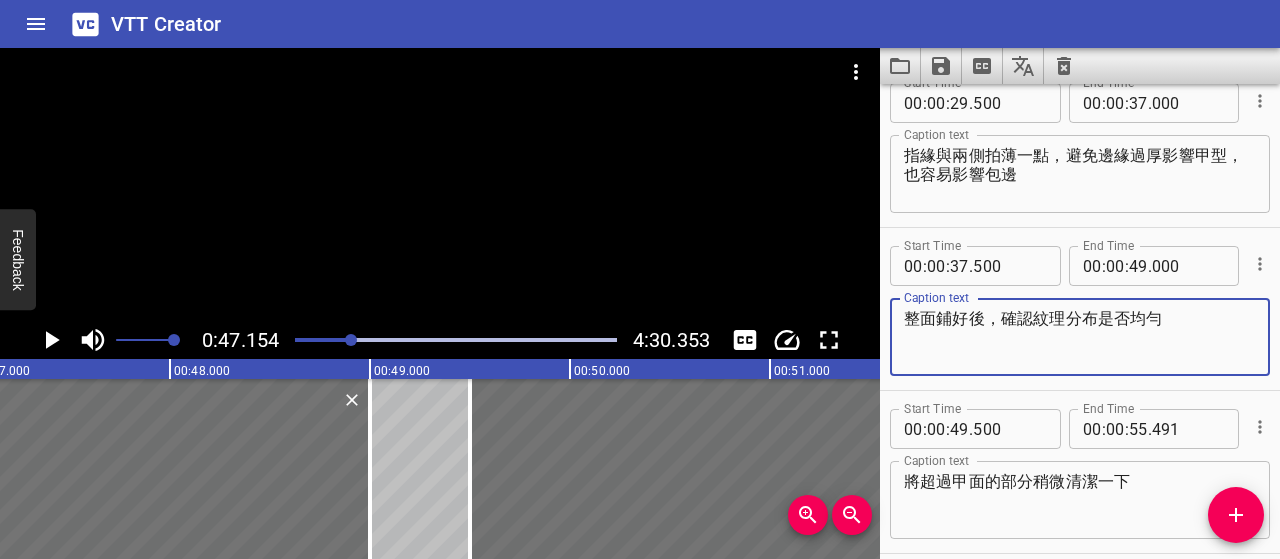 scroll, scrollTop: 752, scrollLeft: 0, axis: vertical 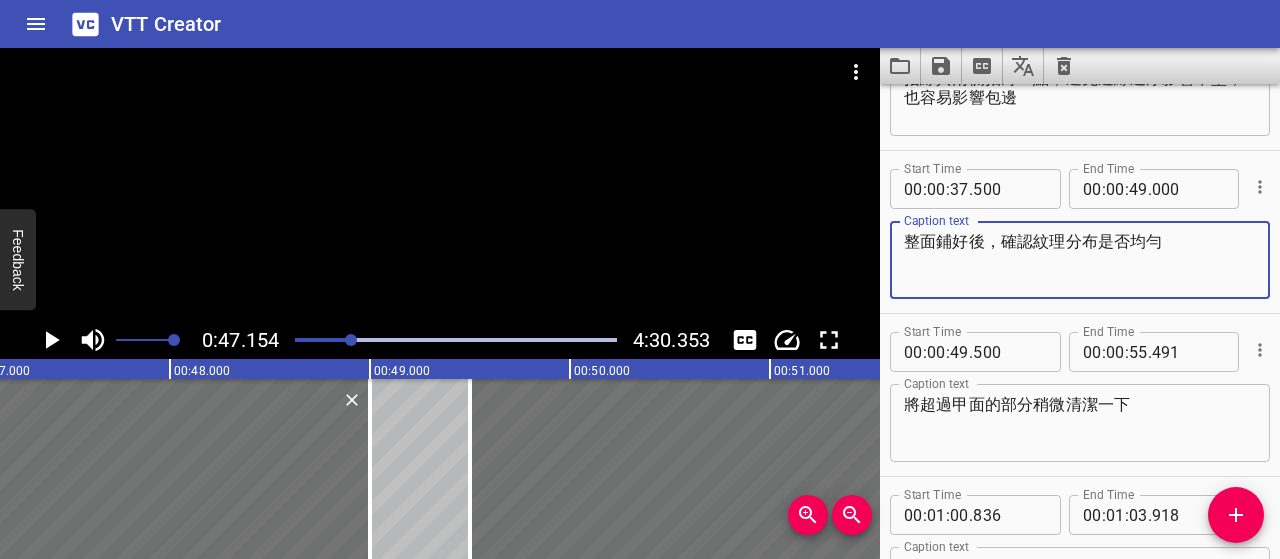 type on "整面鋪好後，確認紋理分布是否均勻" 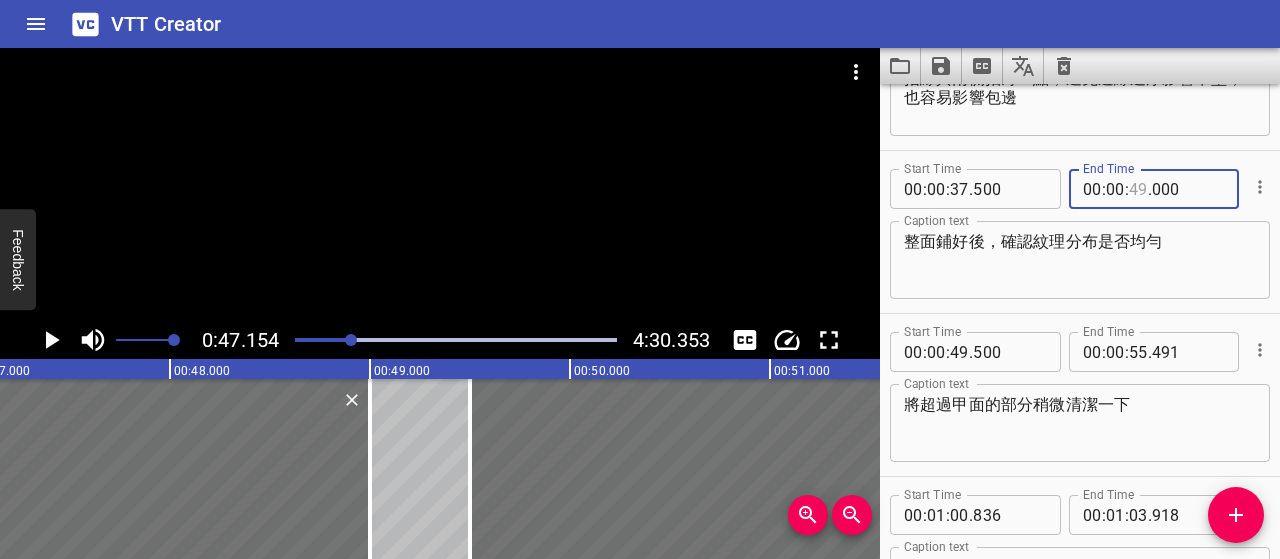 click at bounding box center (1138, 189) 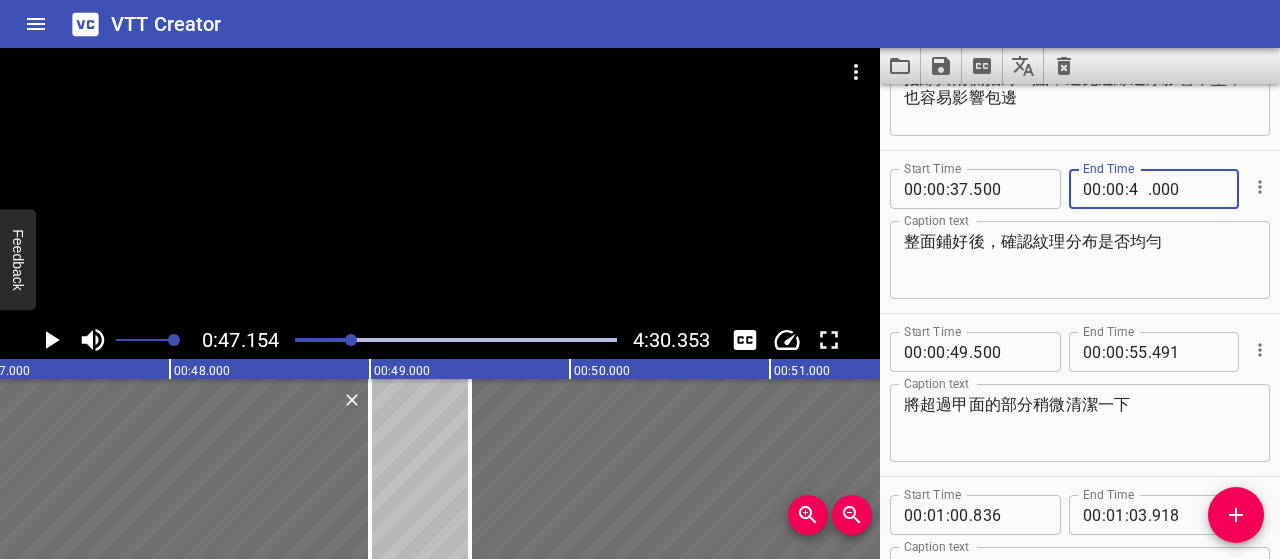type on "42" 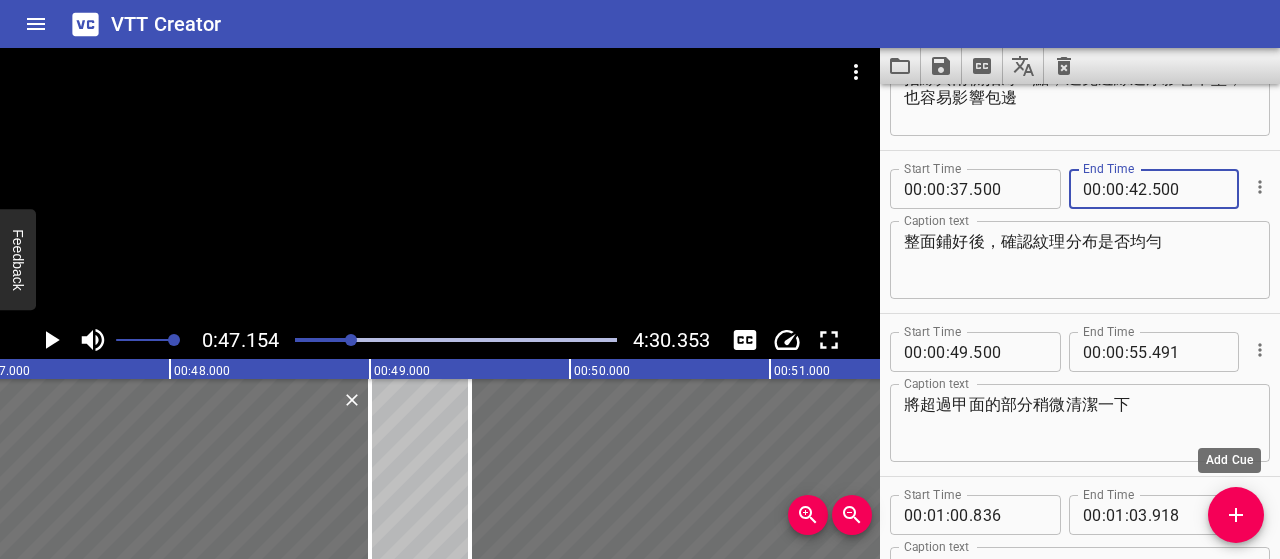 type on "500" 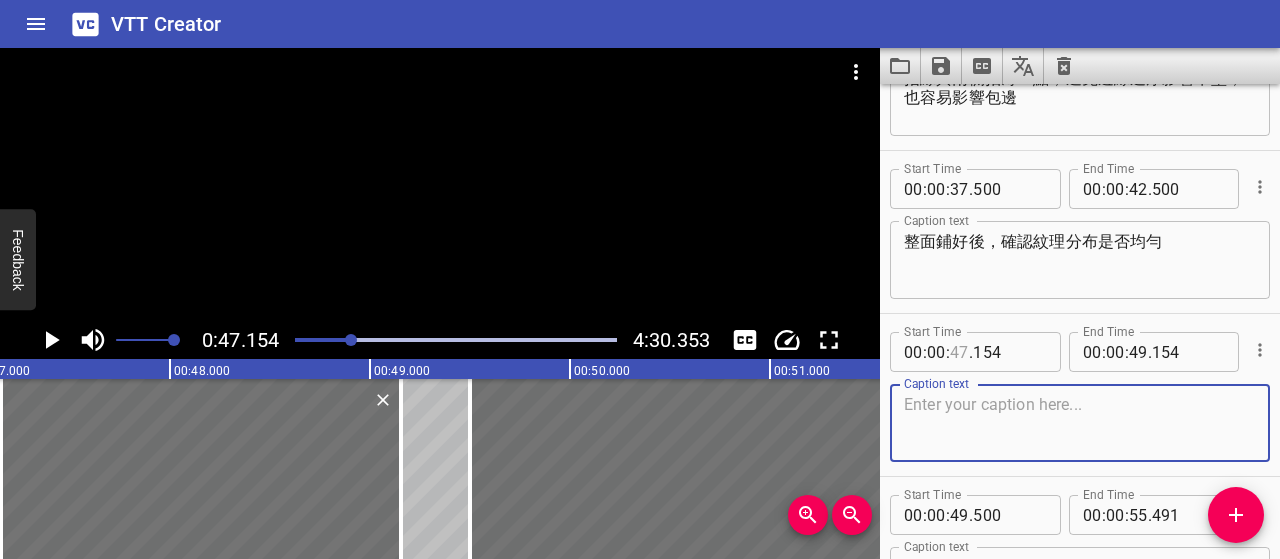 click at bounding box center [959, 352] 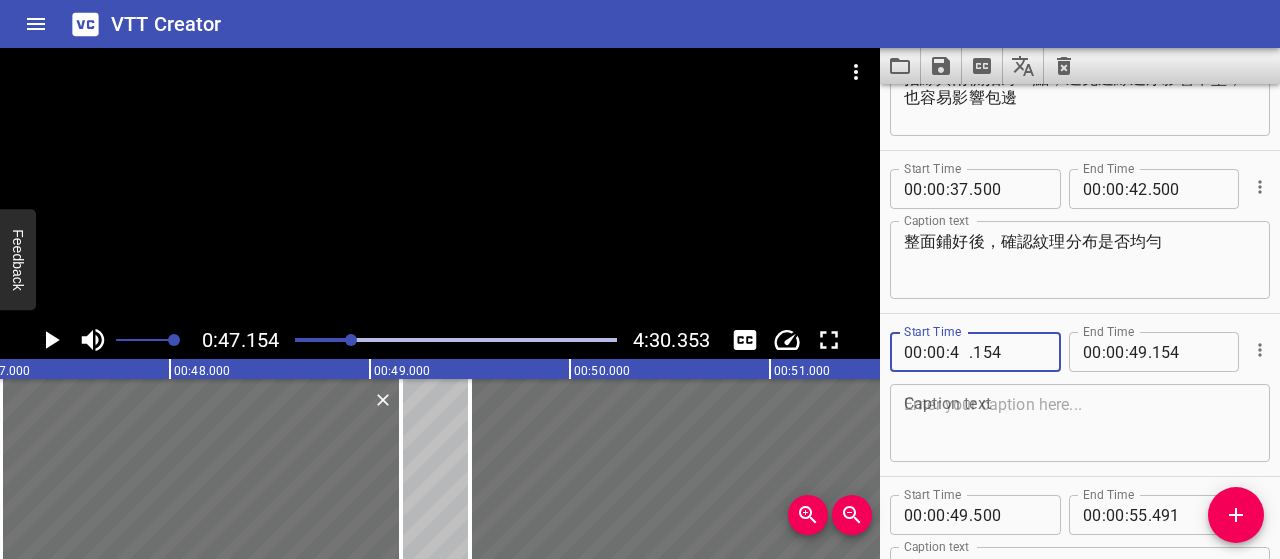 type on "43" 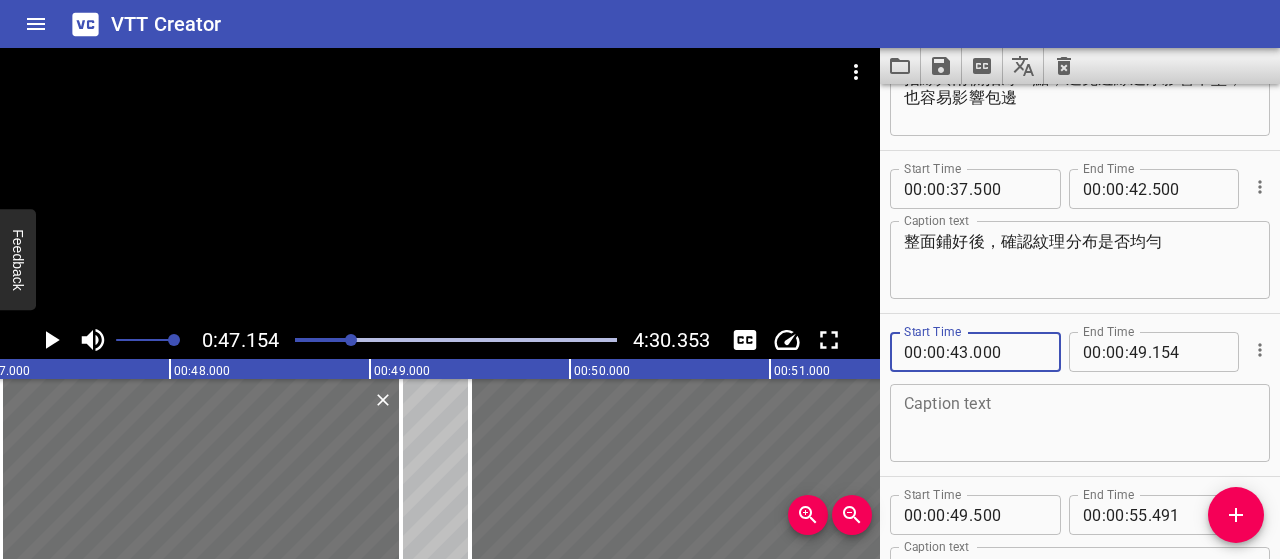type on "000" 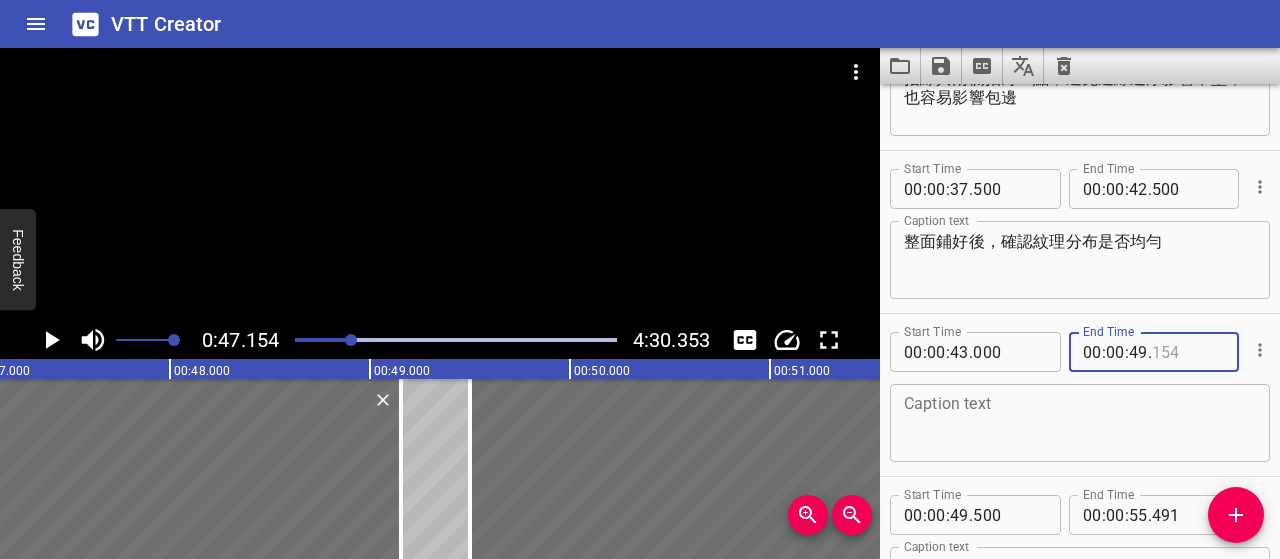 click at bounding box center (1188, 352) 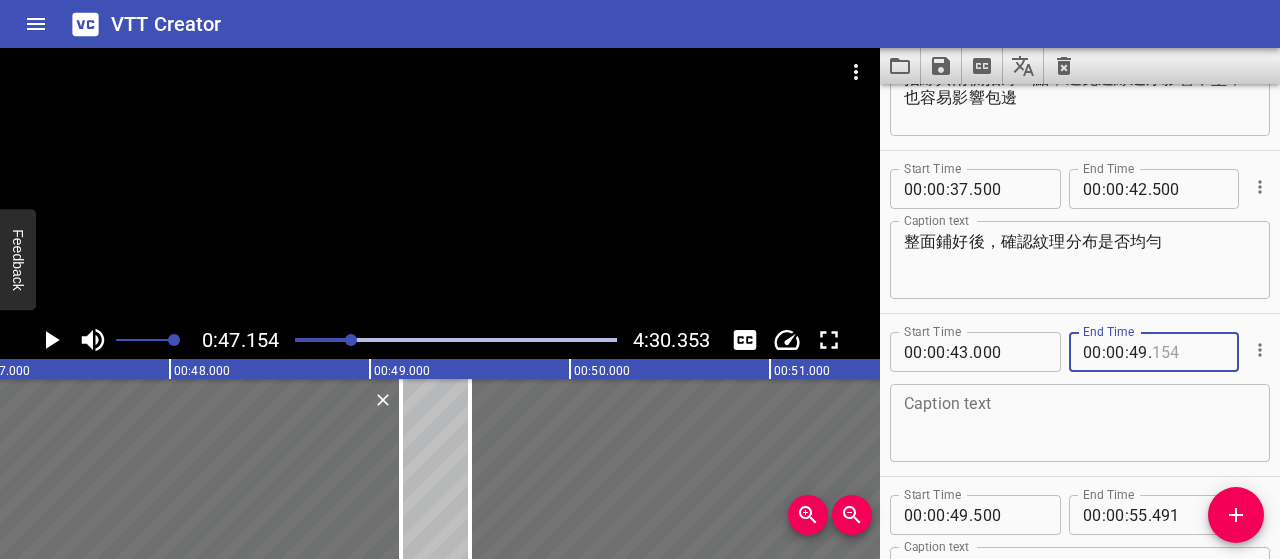 click at bounding box center [1188, 352] 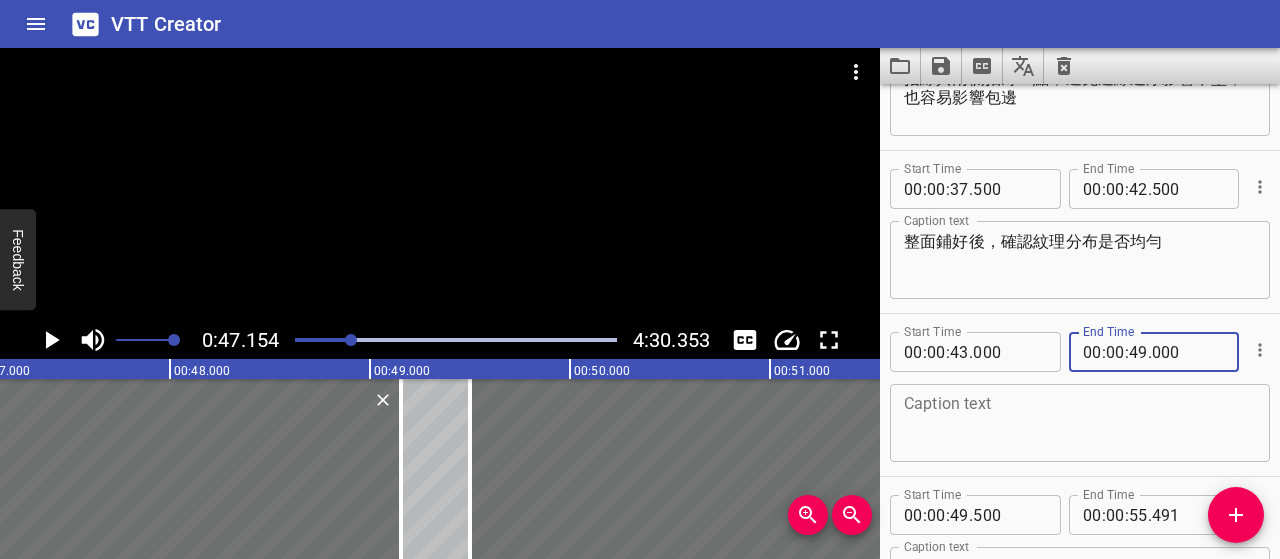 type on "000" 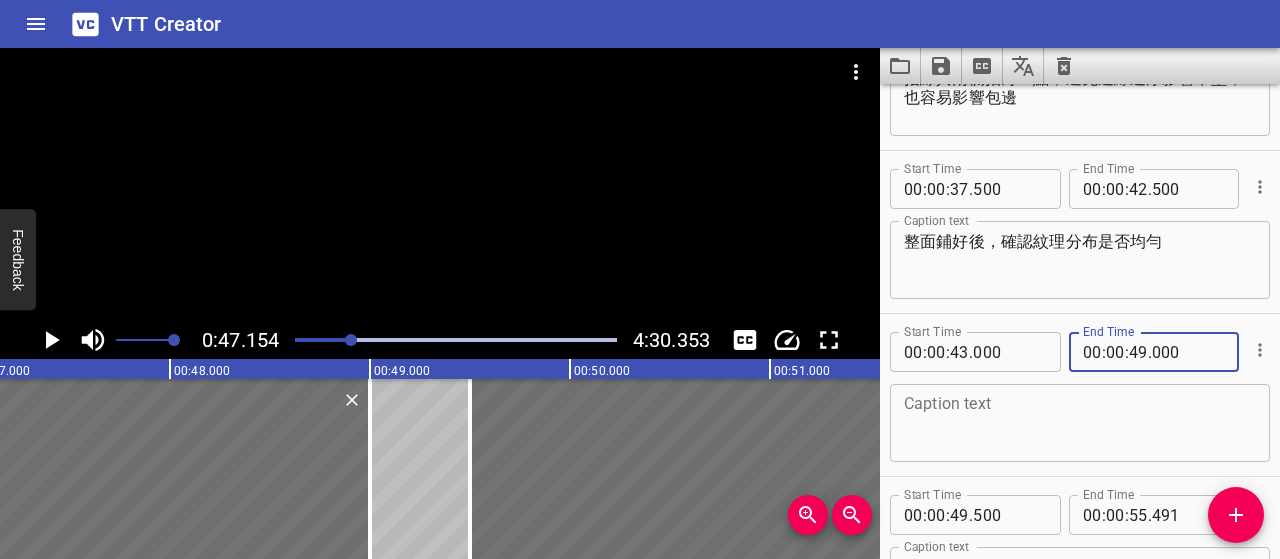 type on "000" 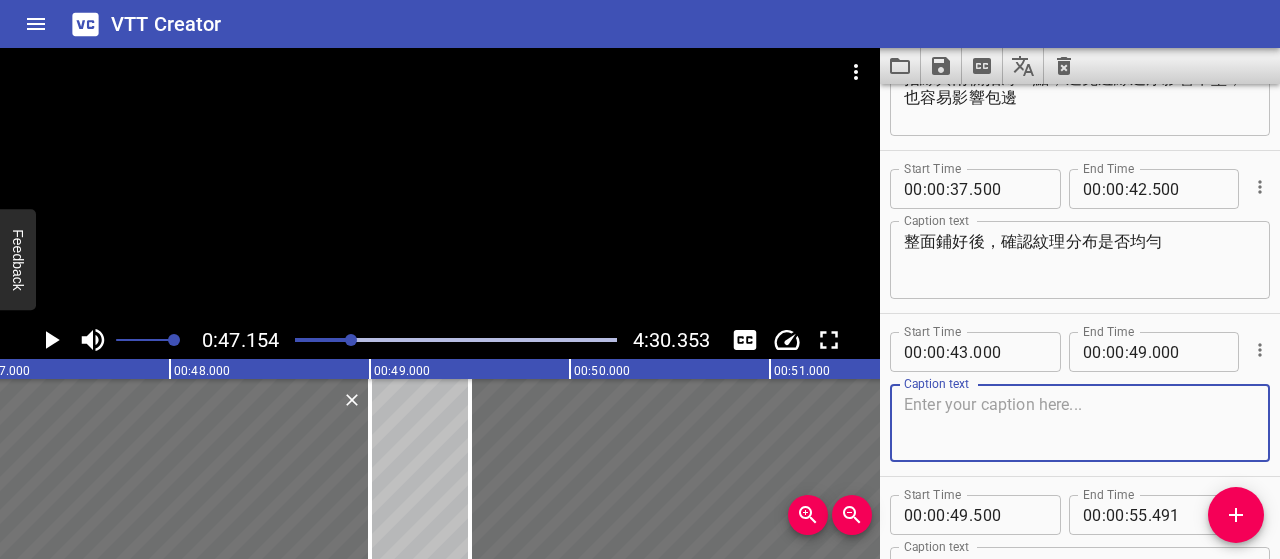 paste on "如有不勻，可稍作微調，調整完成後再照燈硬化" 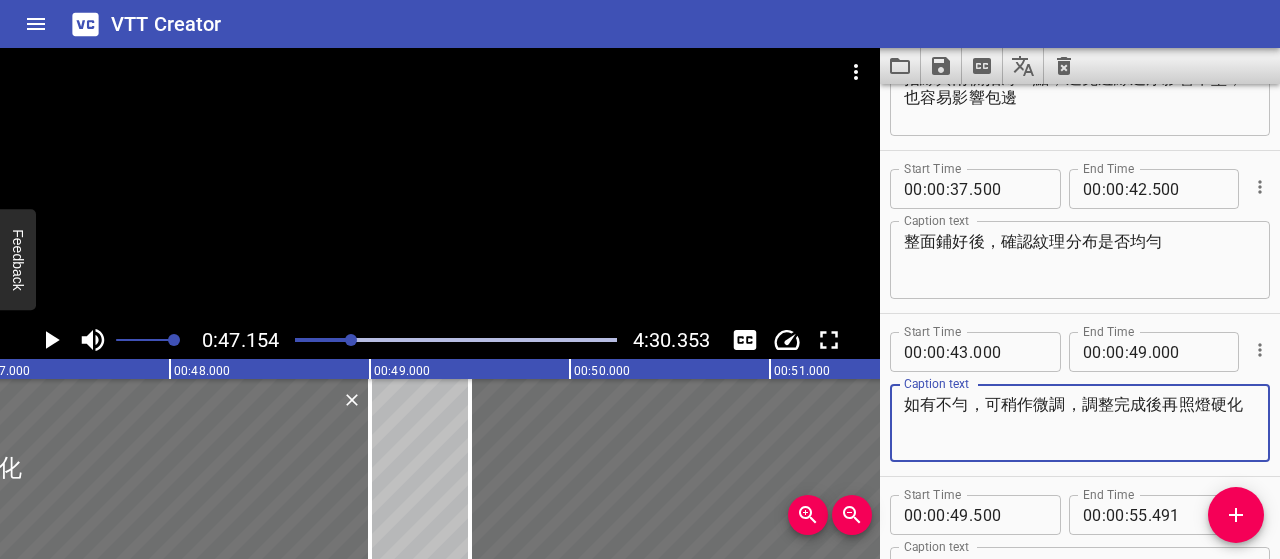 type on "如有不勻，可稍作微調，調整完成後再照燈硬化" 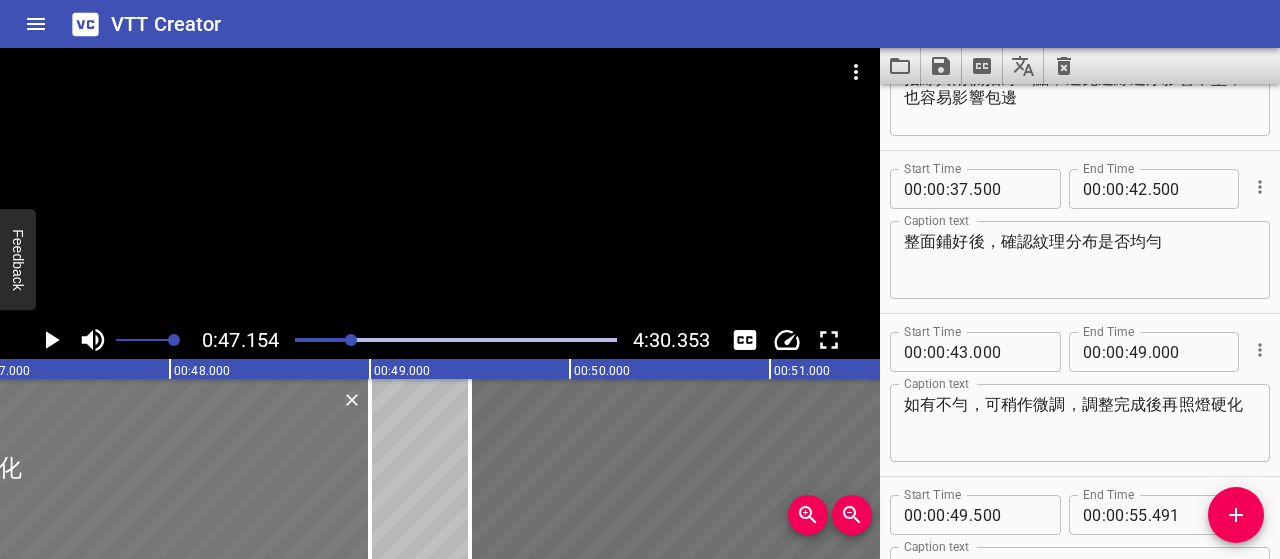 click at bounding box center [-230, 469] 